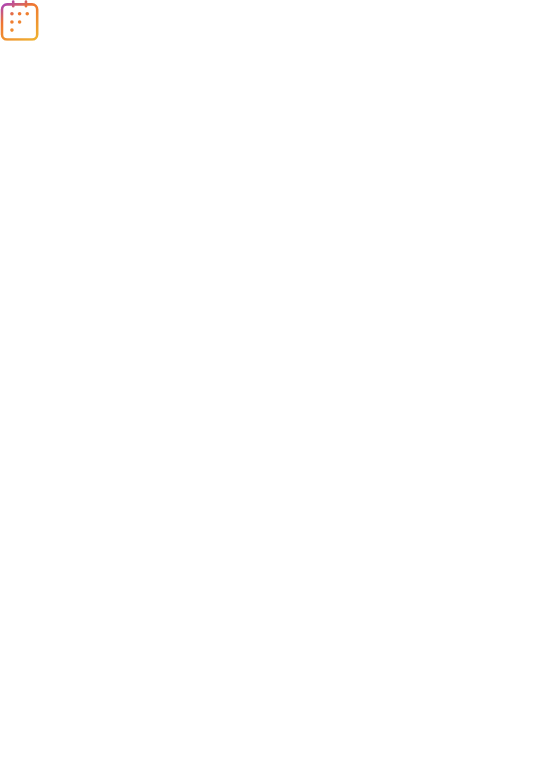 scroll, scrollTop: 0, scrollLeft: 0, axis: both 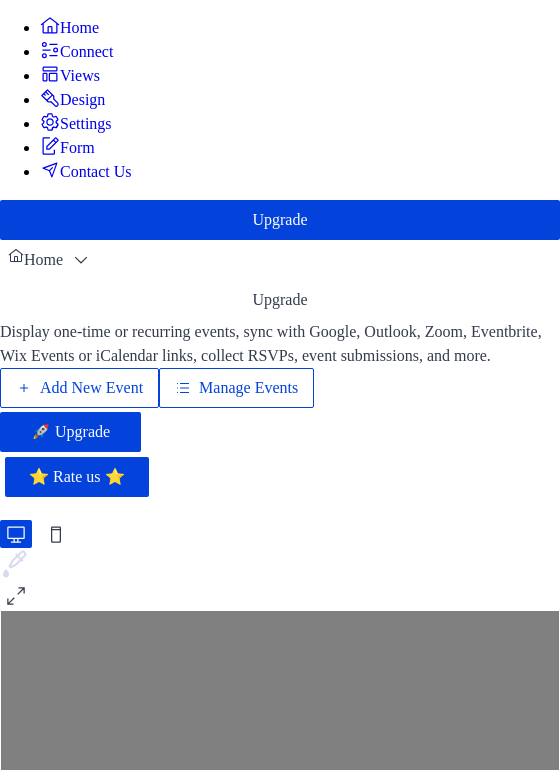 click on "Add New Event" at bounding box center (91, 388) 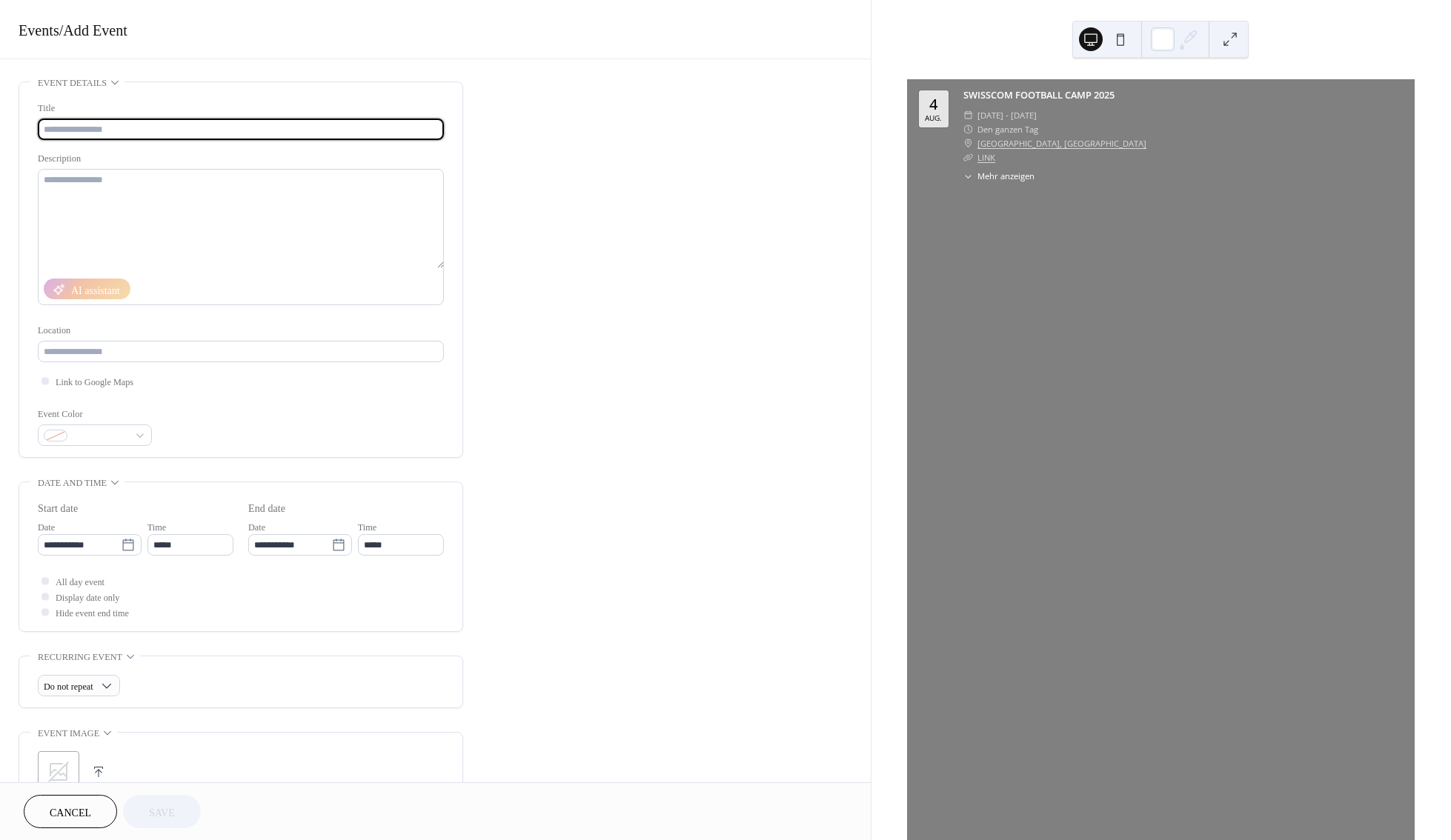 scroll, scrollTop: 0, scrollLeft: 0, axis: both 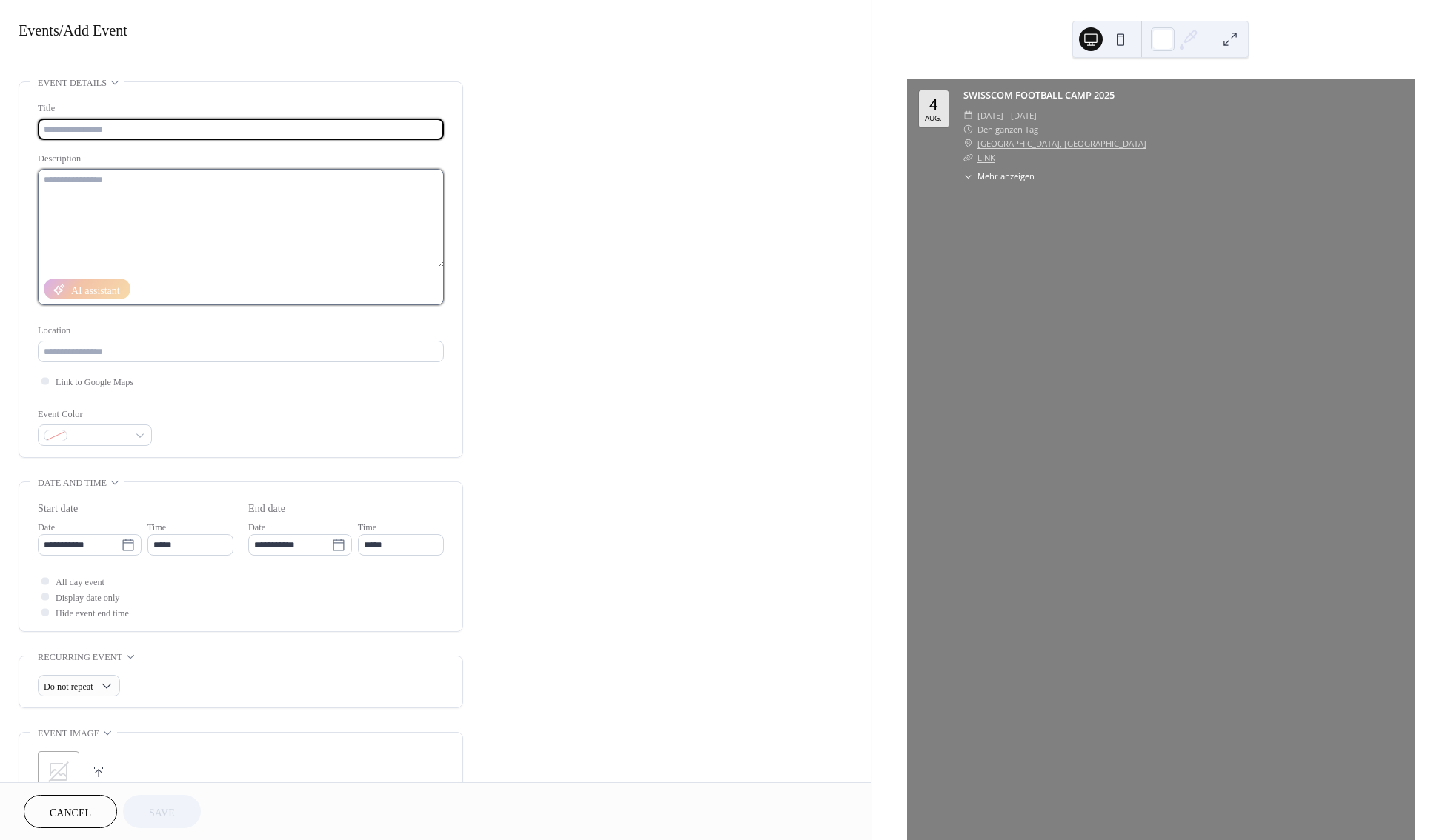 click at bounding box center (241, 219) 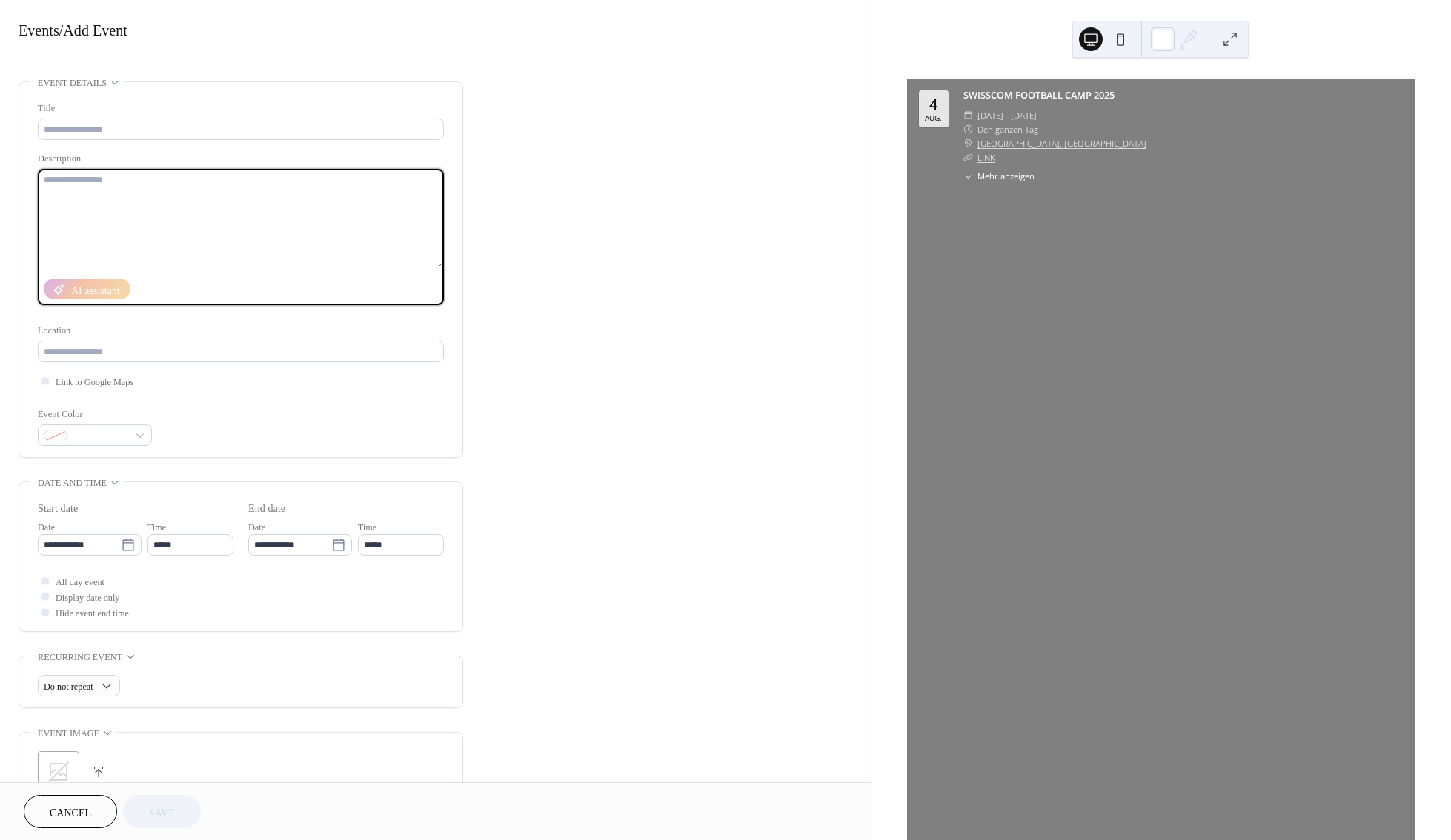 paste on "**********" 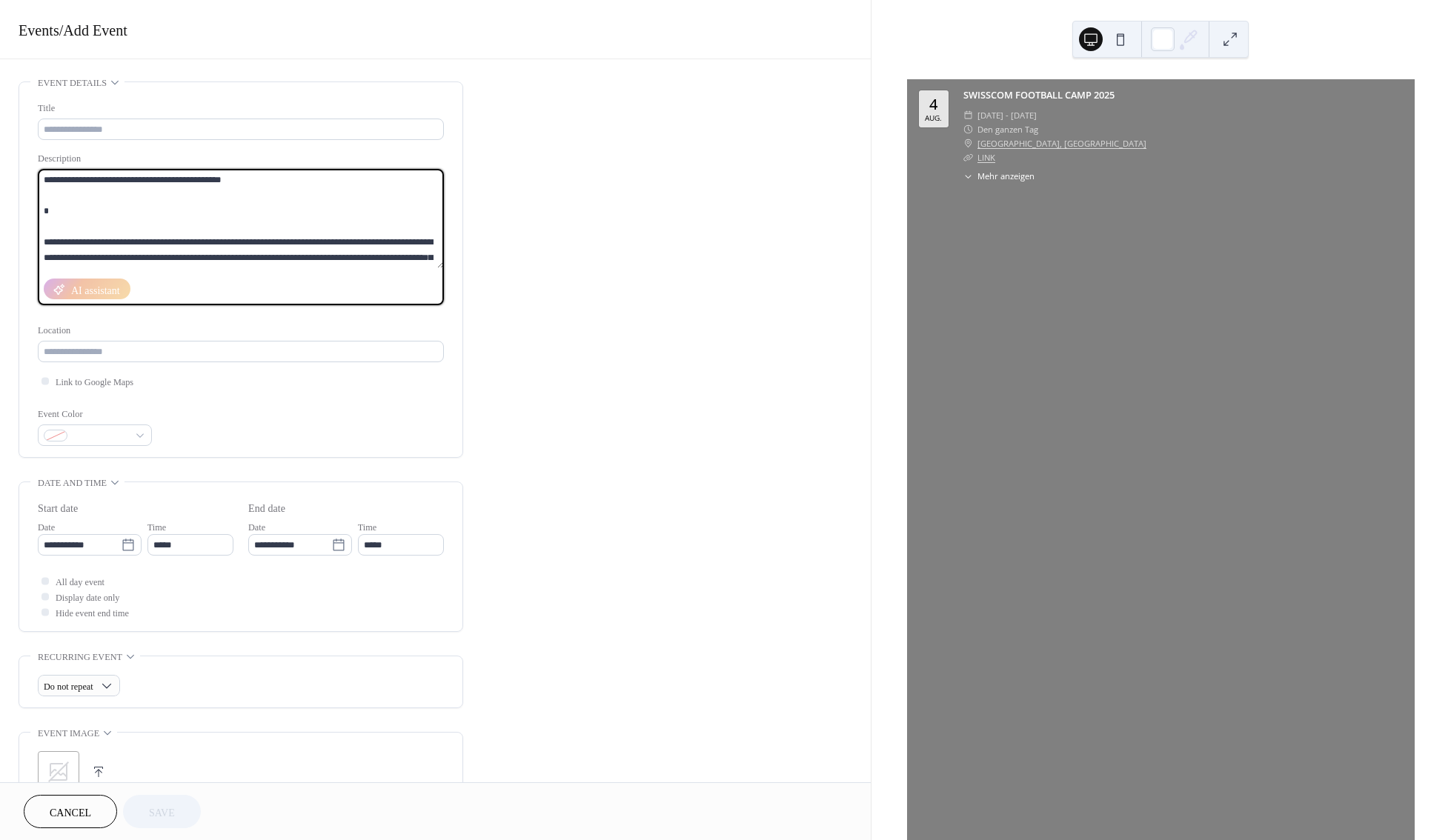 scroll, scrollTop: 729, scrollLeft: 0, axis: vertical 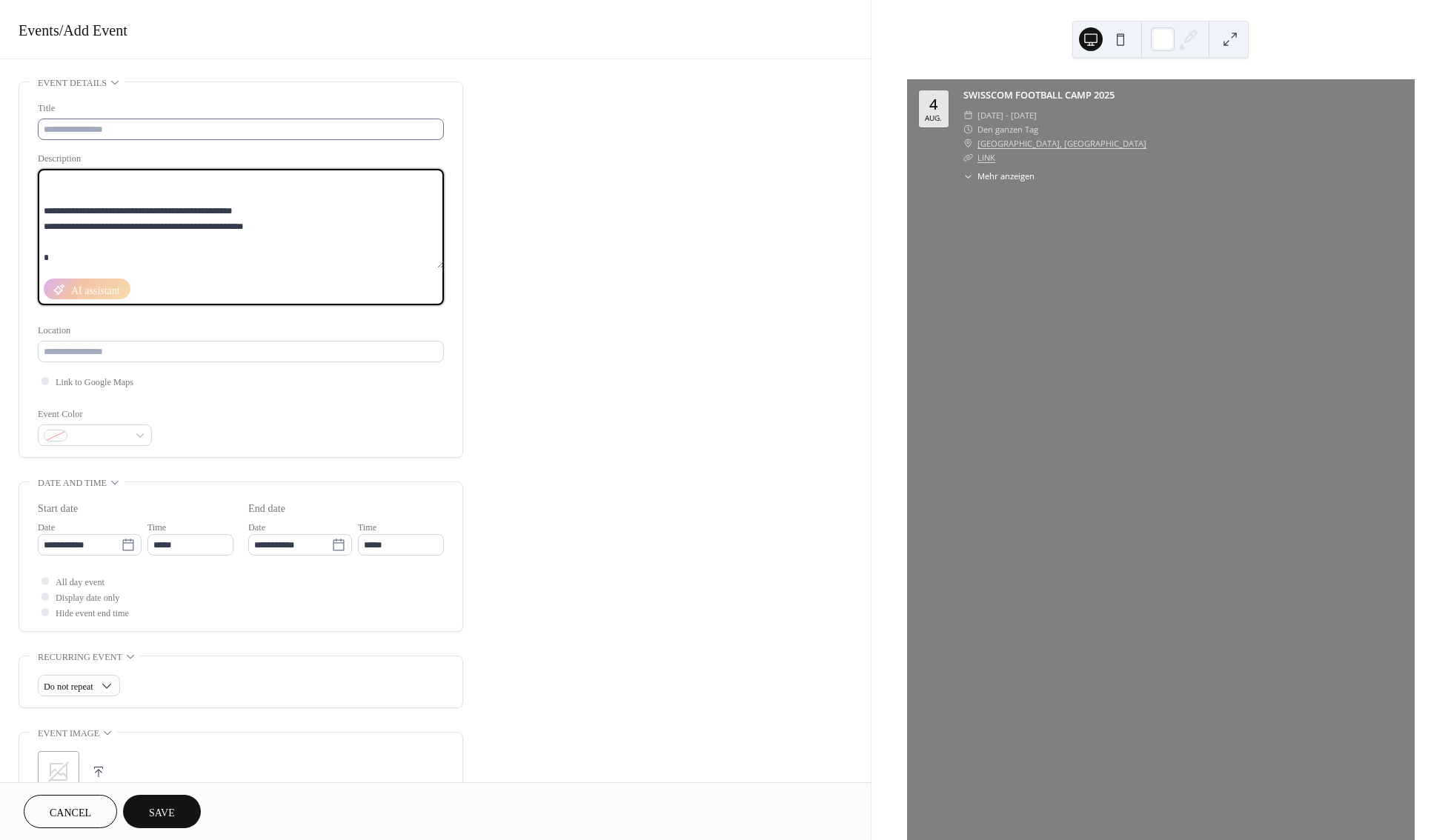 type on "**********" 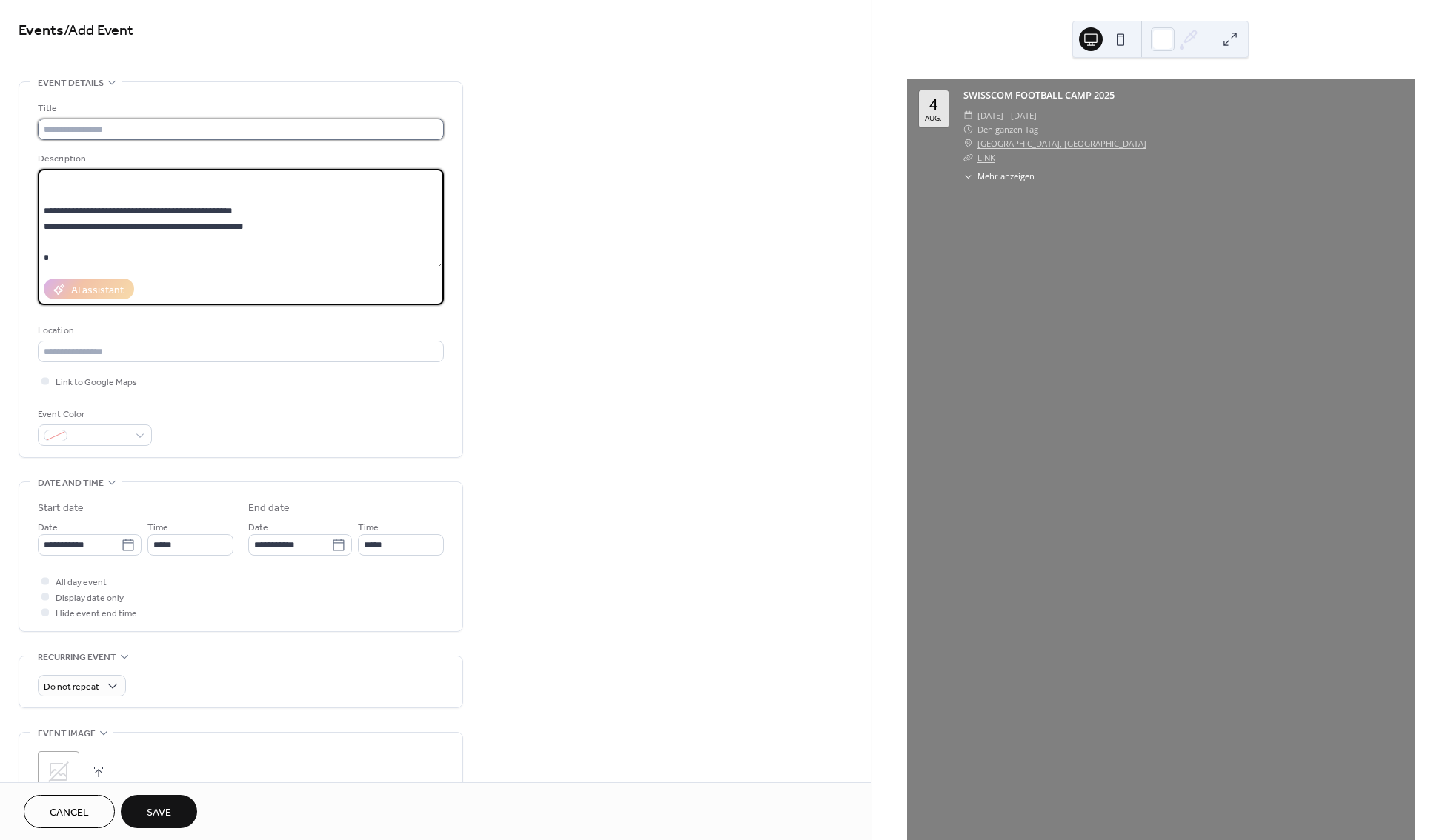 click at bounding box center (241, 129) 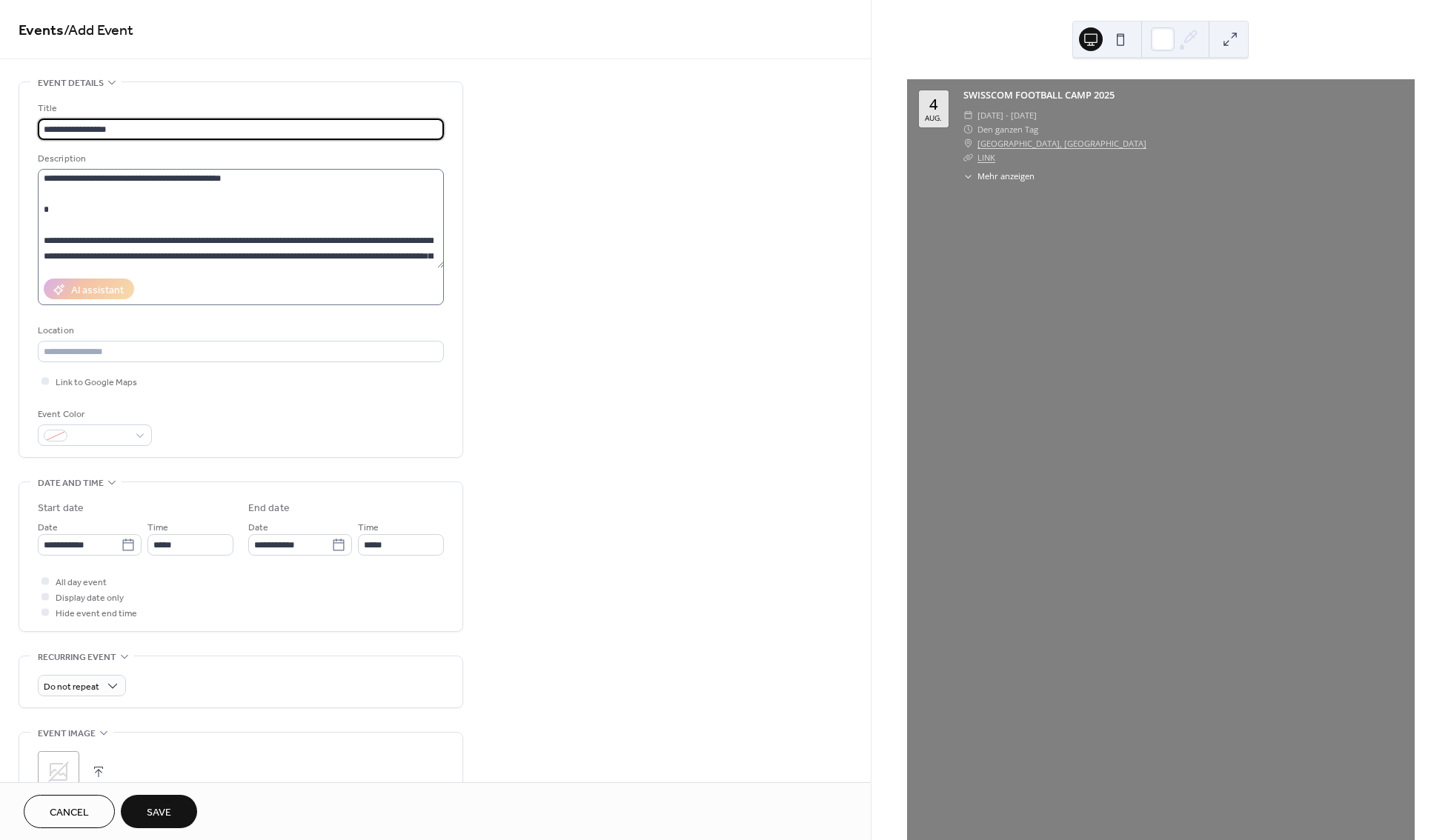 scroll, scrollTop: 0, scrollLeft: 0, axis: both 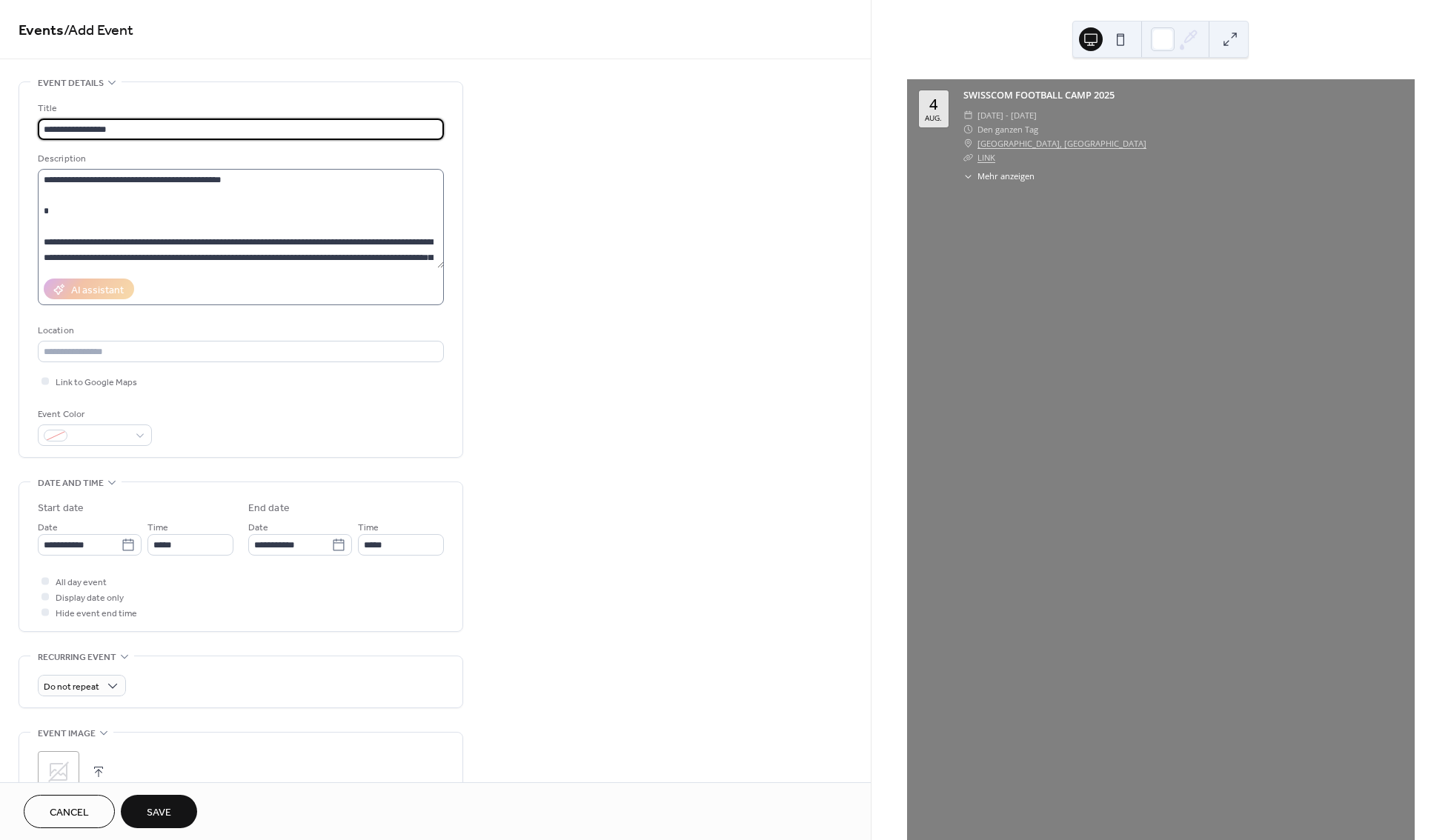 type on "**********" 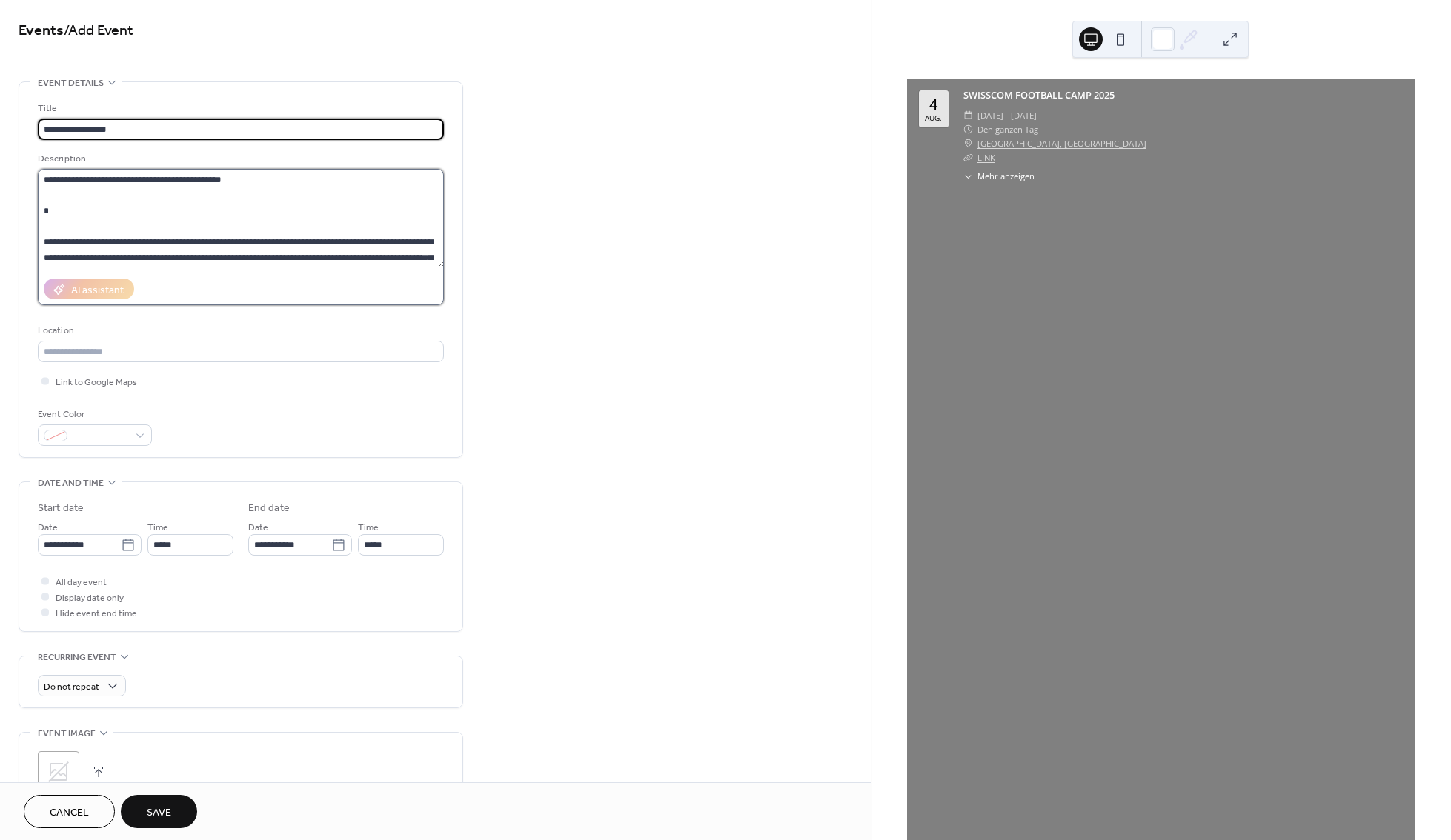 click at bounding box center [241, 219] 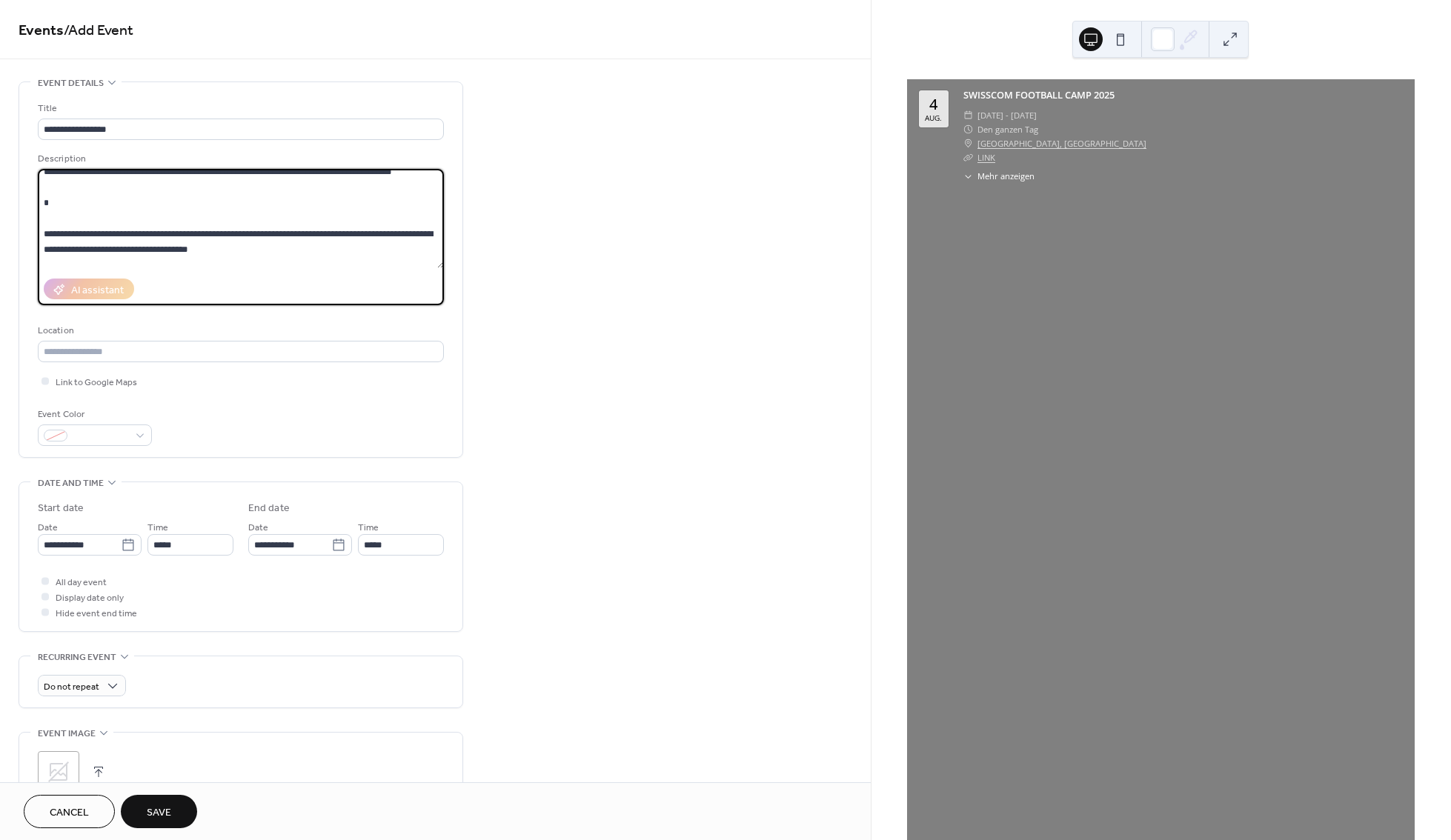 scroll, scrollTop: 74, scrollLeft: 0, axis: vertical 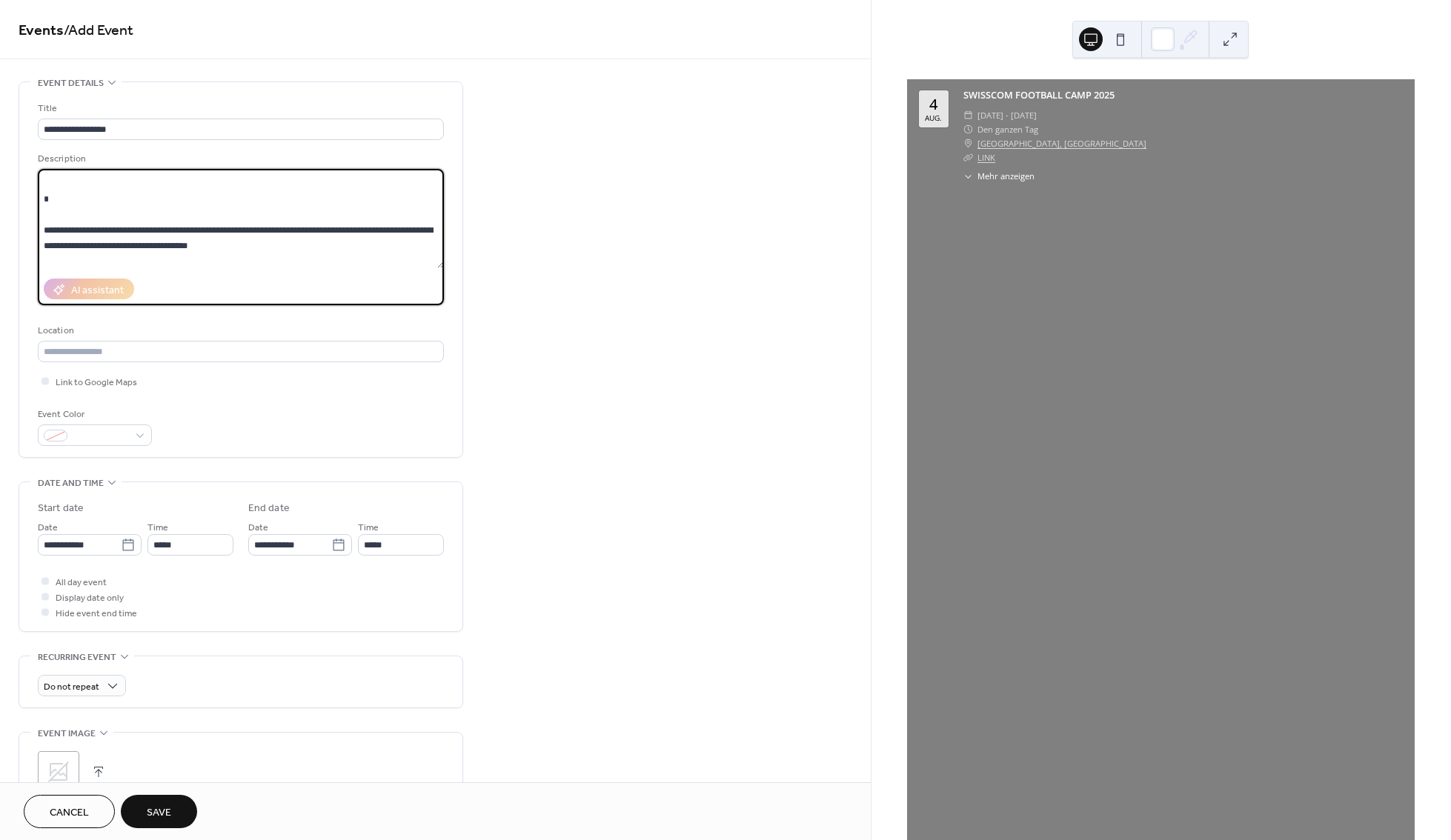 click at bounding box center [241, 219] 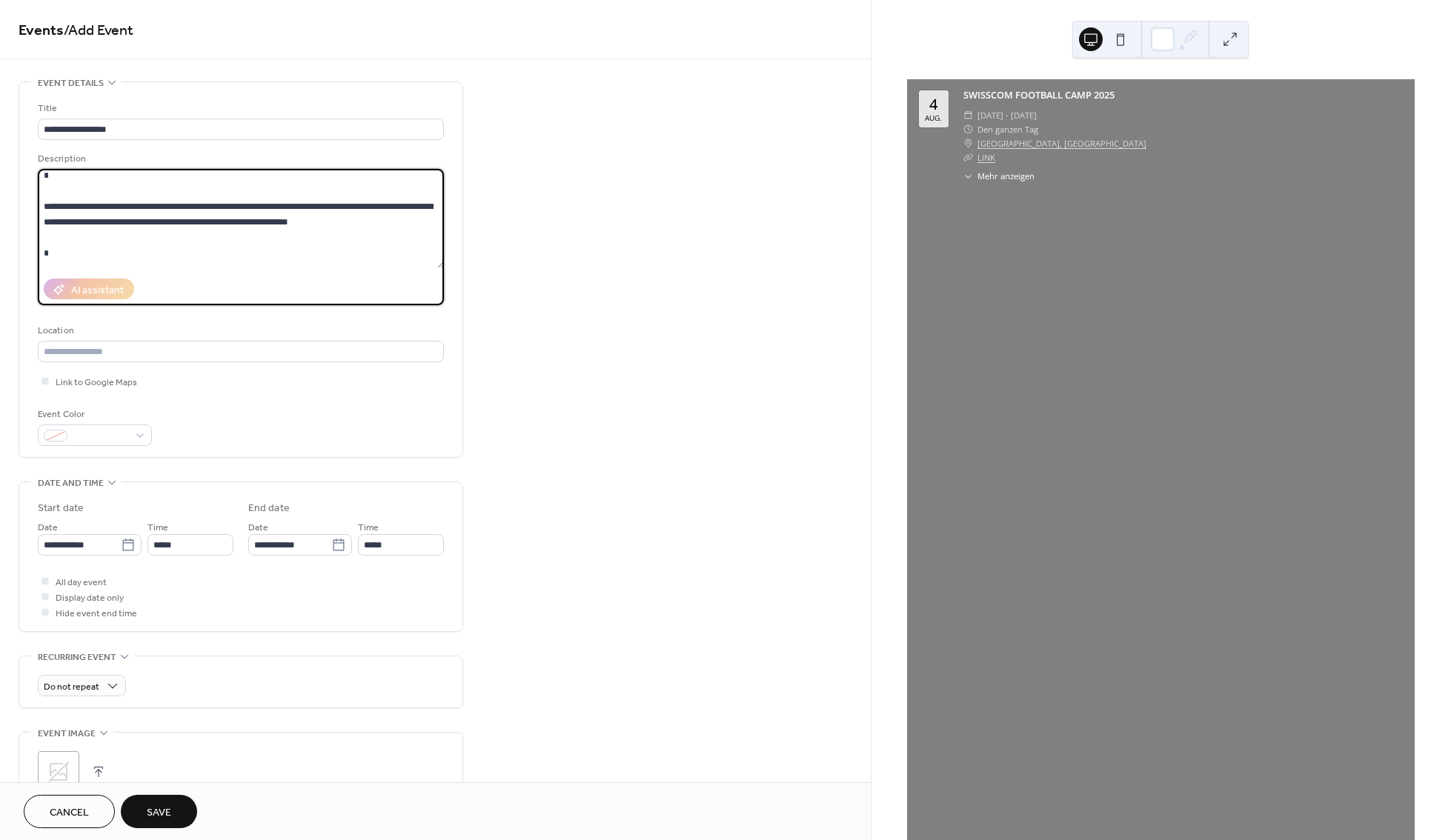 scroll, scrollTop: 148, scrollLeft: 0, axis: vertical 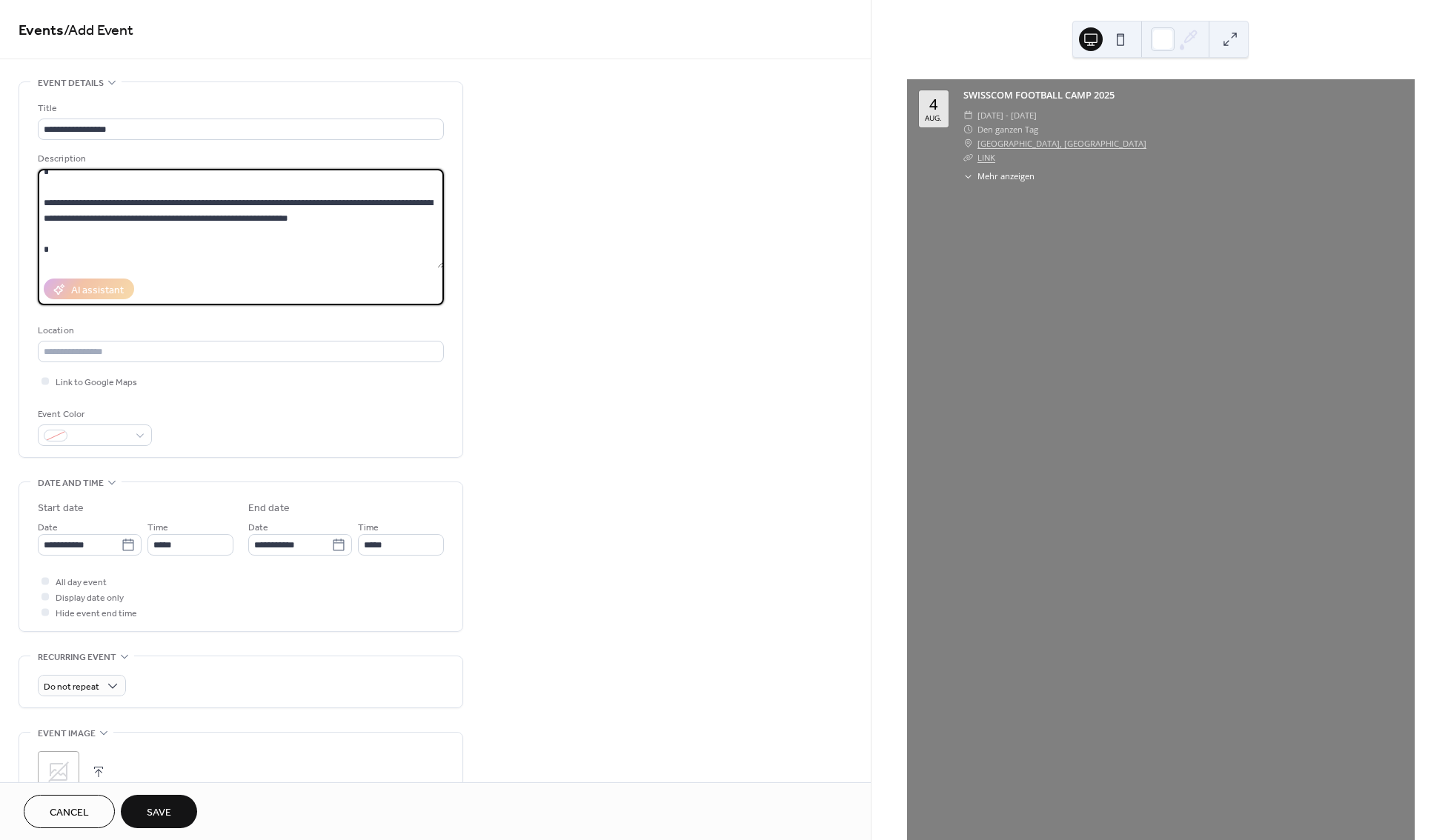 click at bounding box center (241, 219) 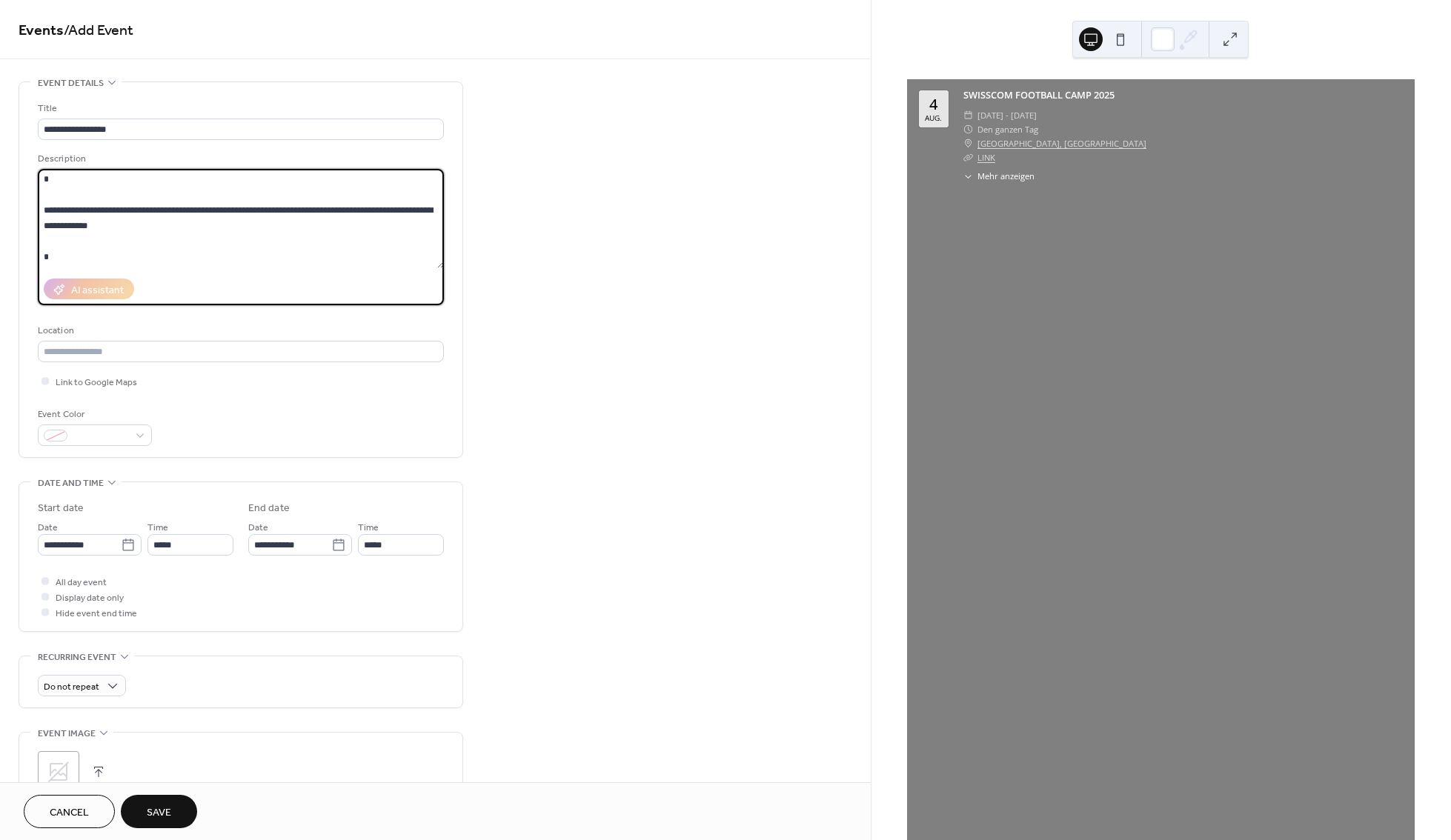 scroll, scrollTop: 191, scrollLeft: 0, axis: vertical 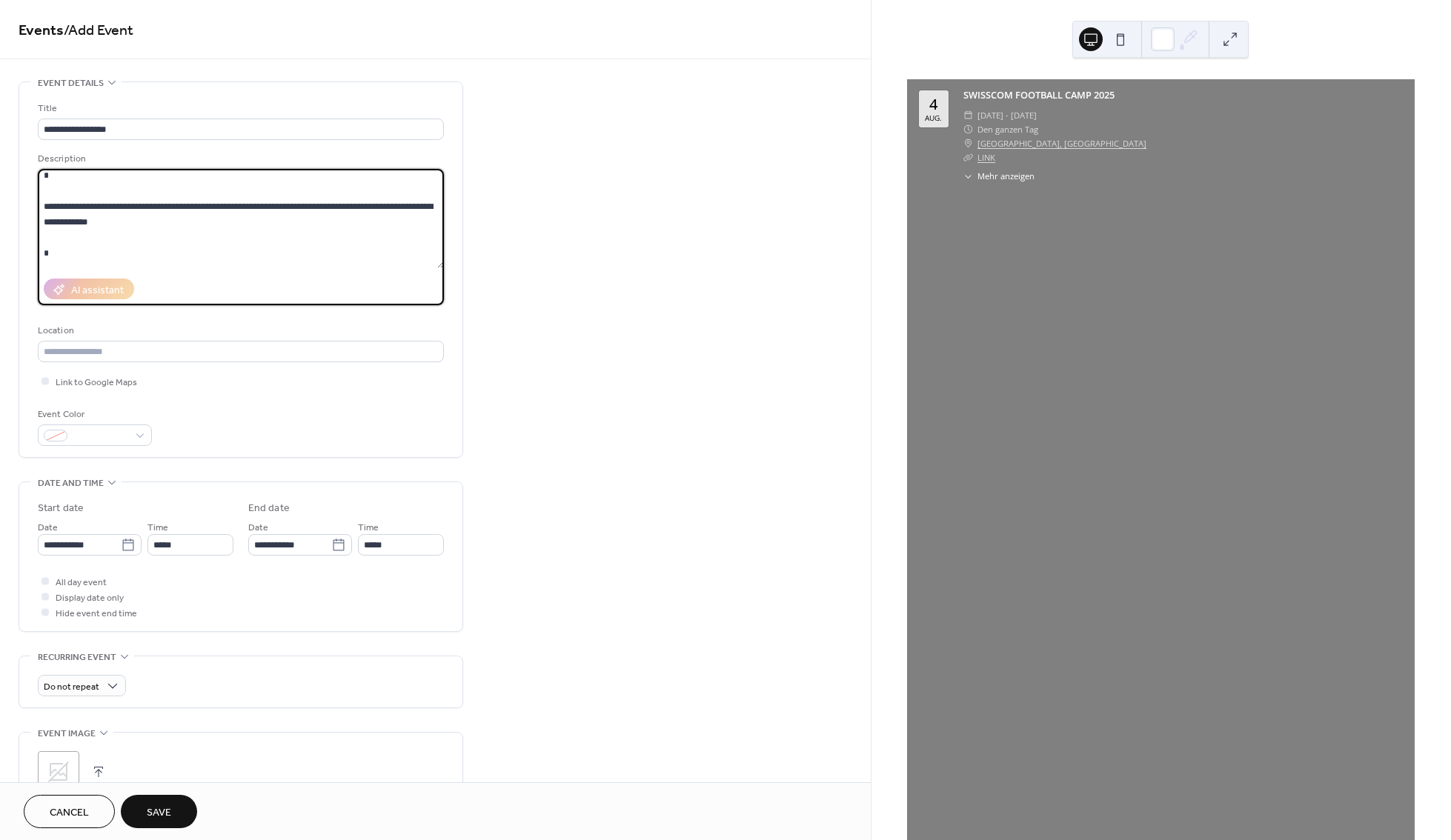 click at bounding box center (241, 219) 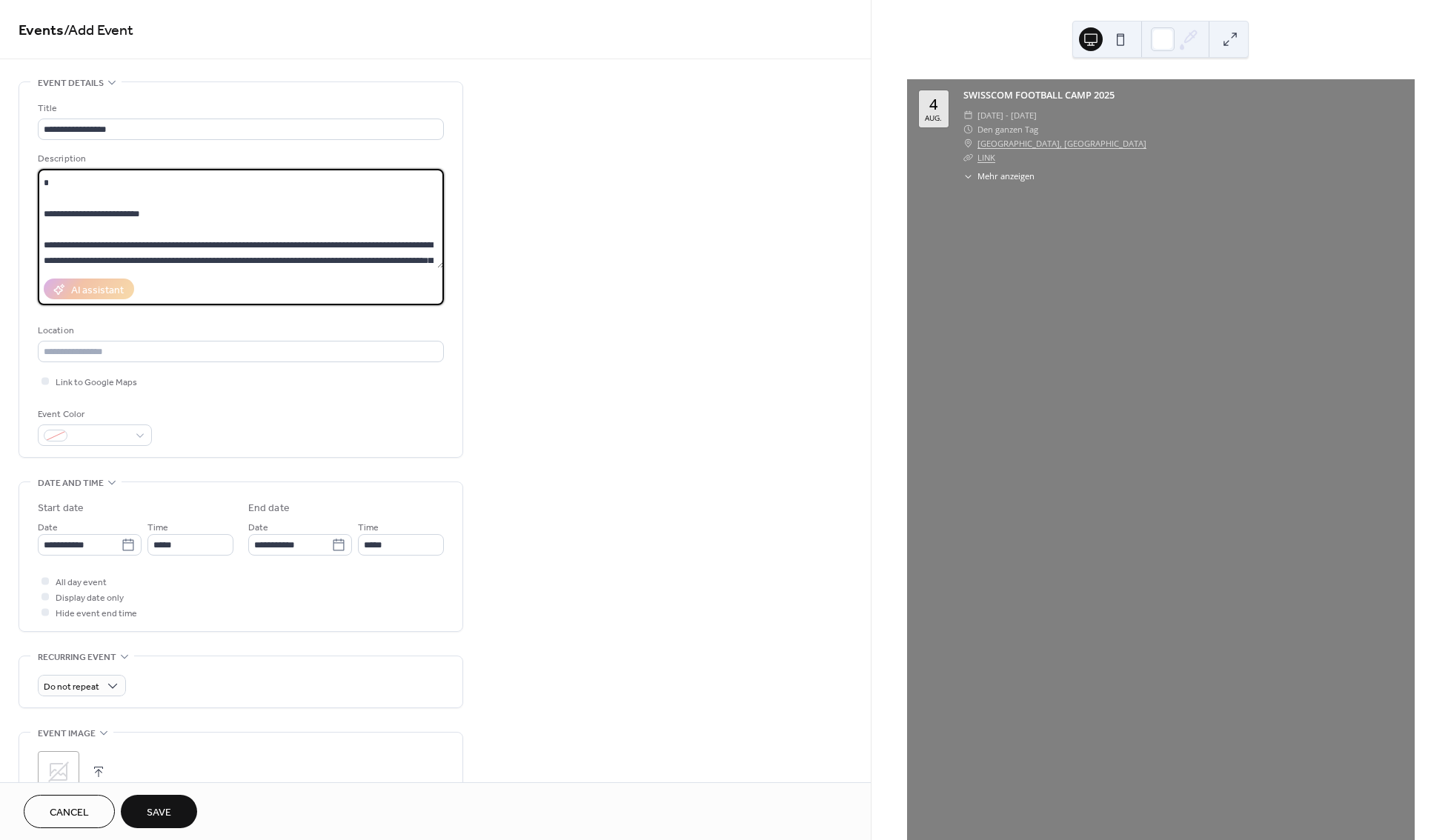 scroll, scrollTop: 234, scrollLeft: 0, axis: vertical 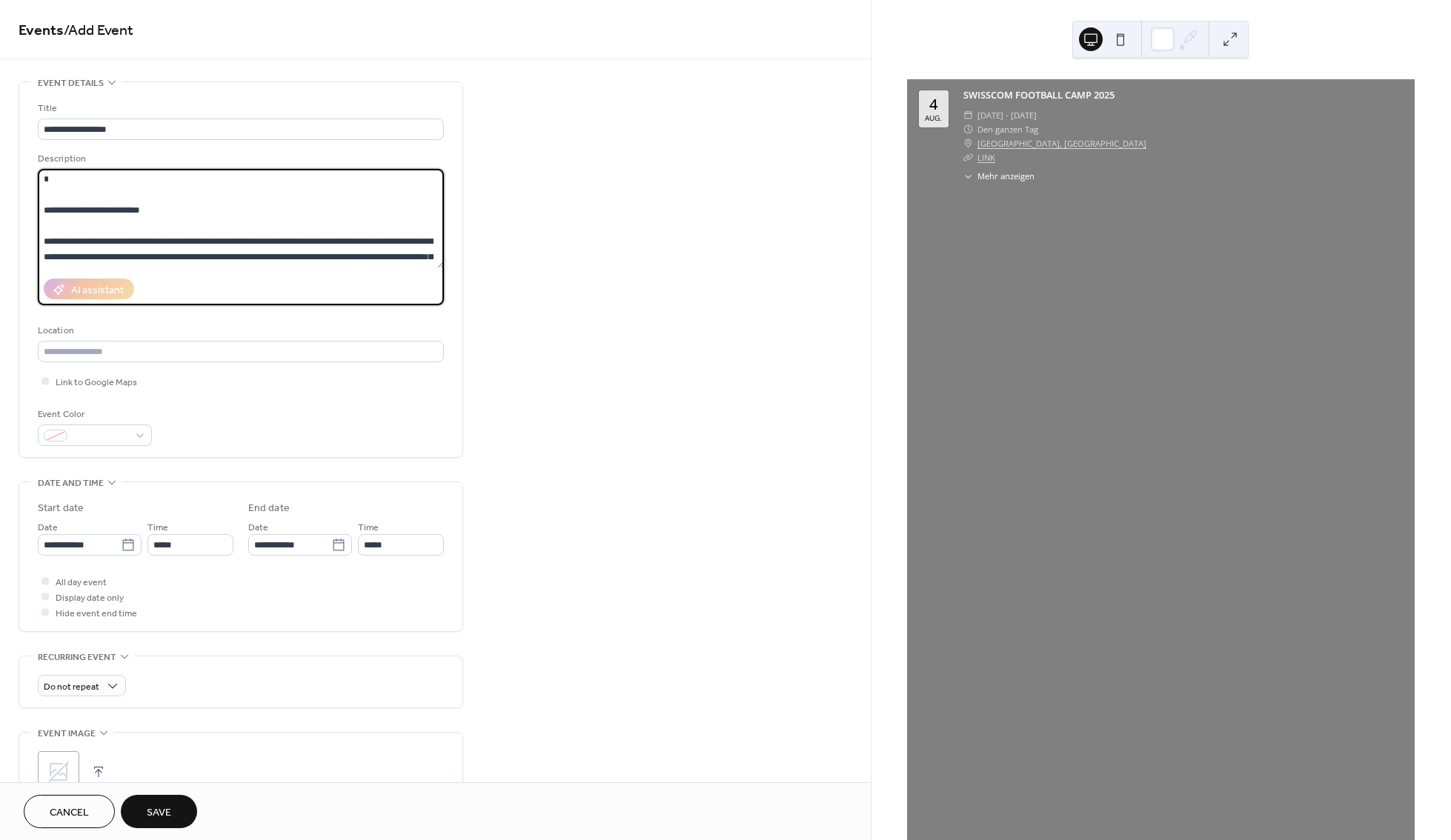 click at bounding box center [241, 219] 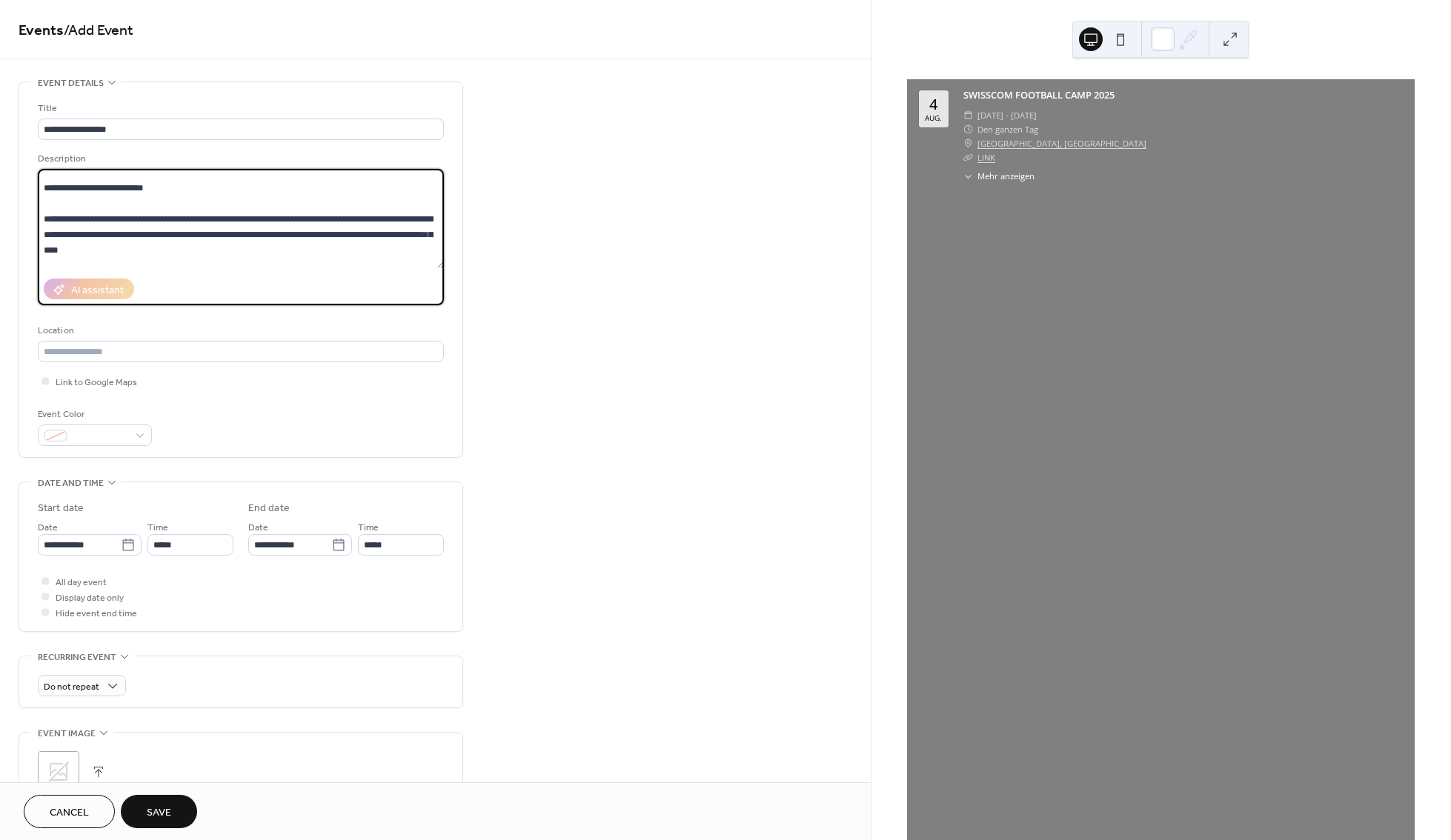 scroll, scrollTop: 234, scrollLeft: 0, axis: vertical 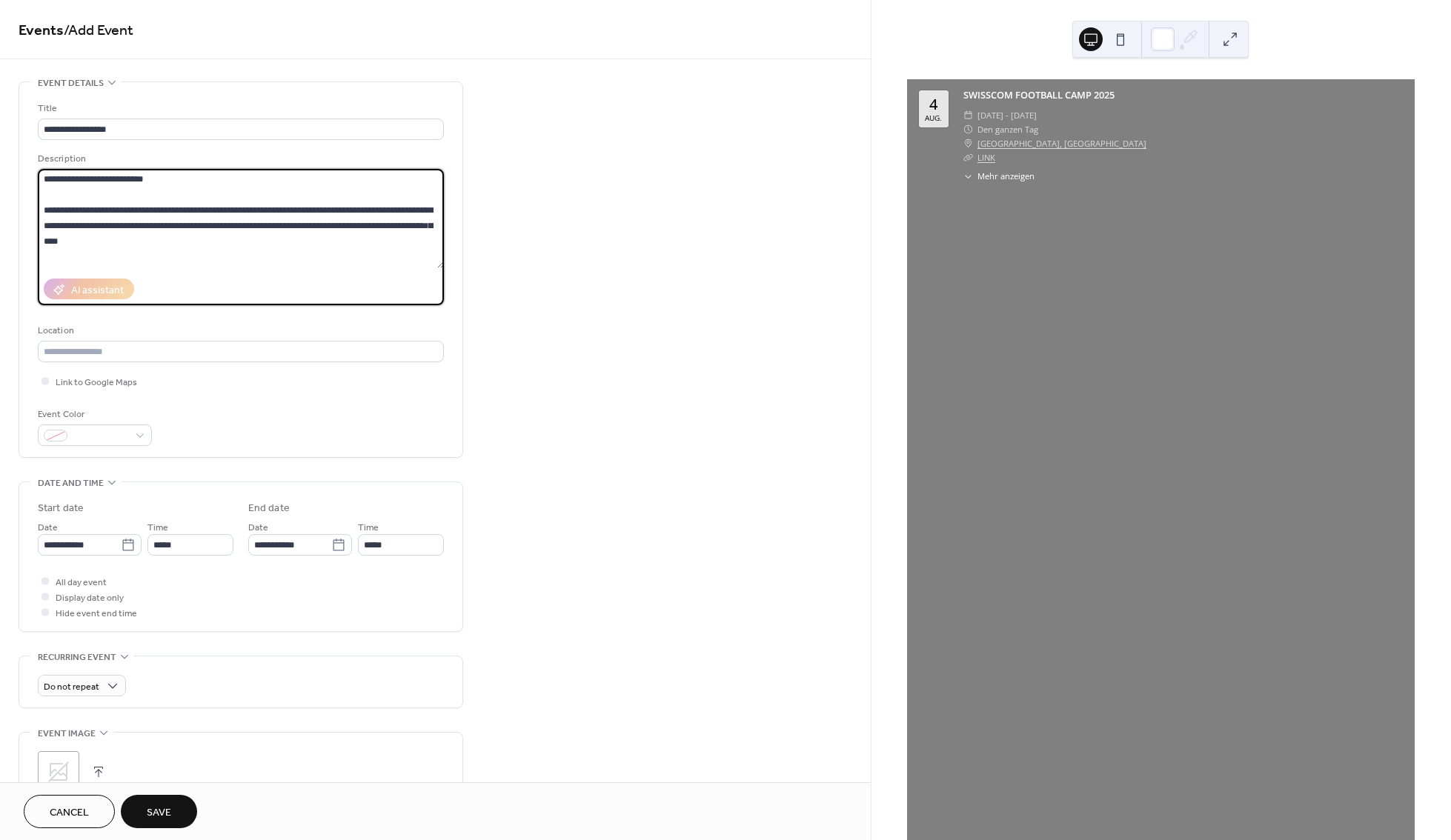 click at bounding box center [241, 219] 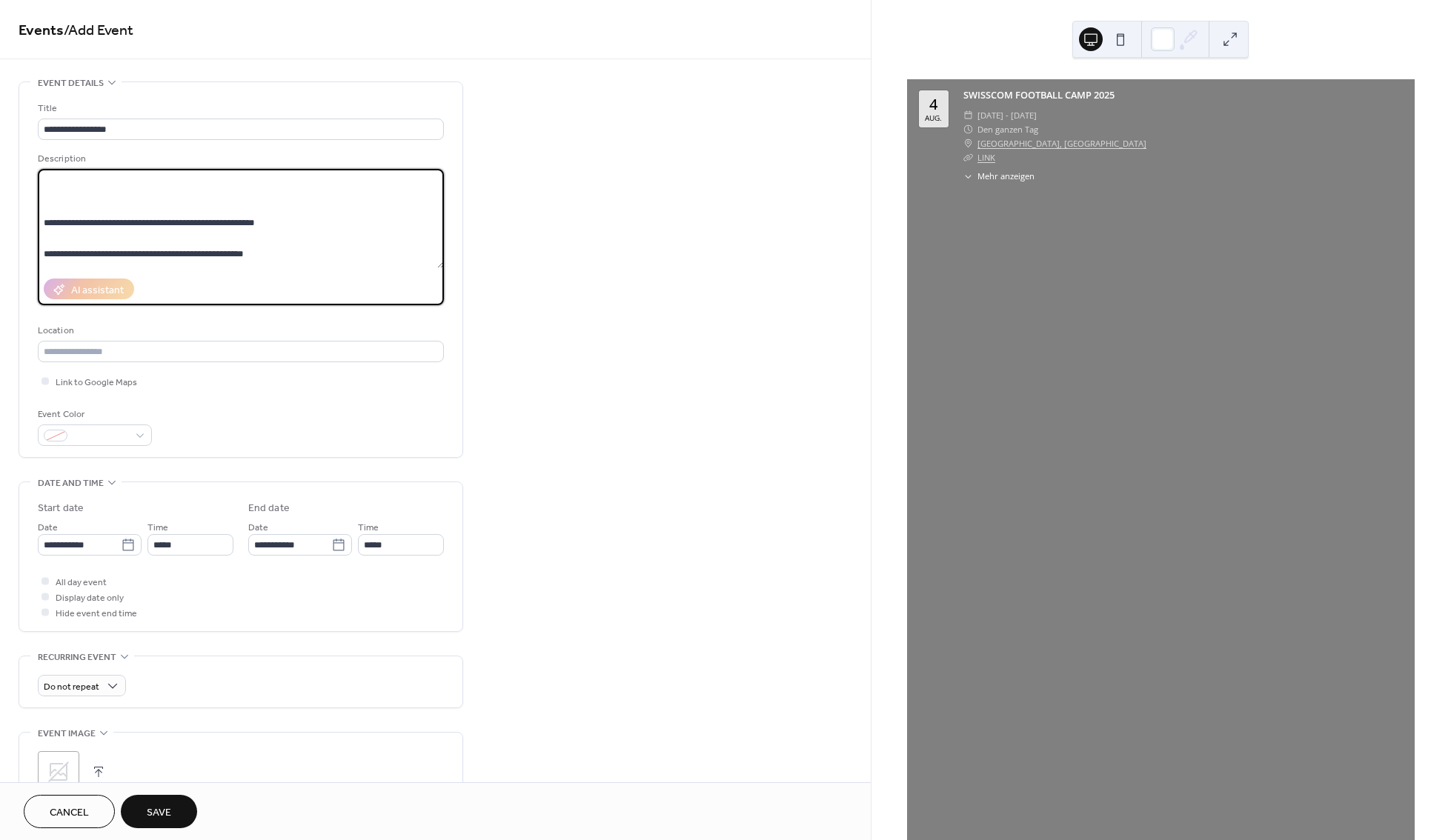 scroll, scrollTop: 308, scrollLeft: 0, axis: vertical 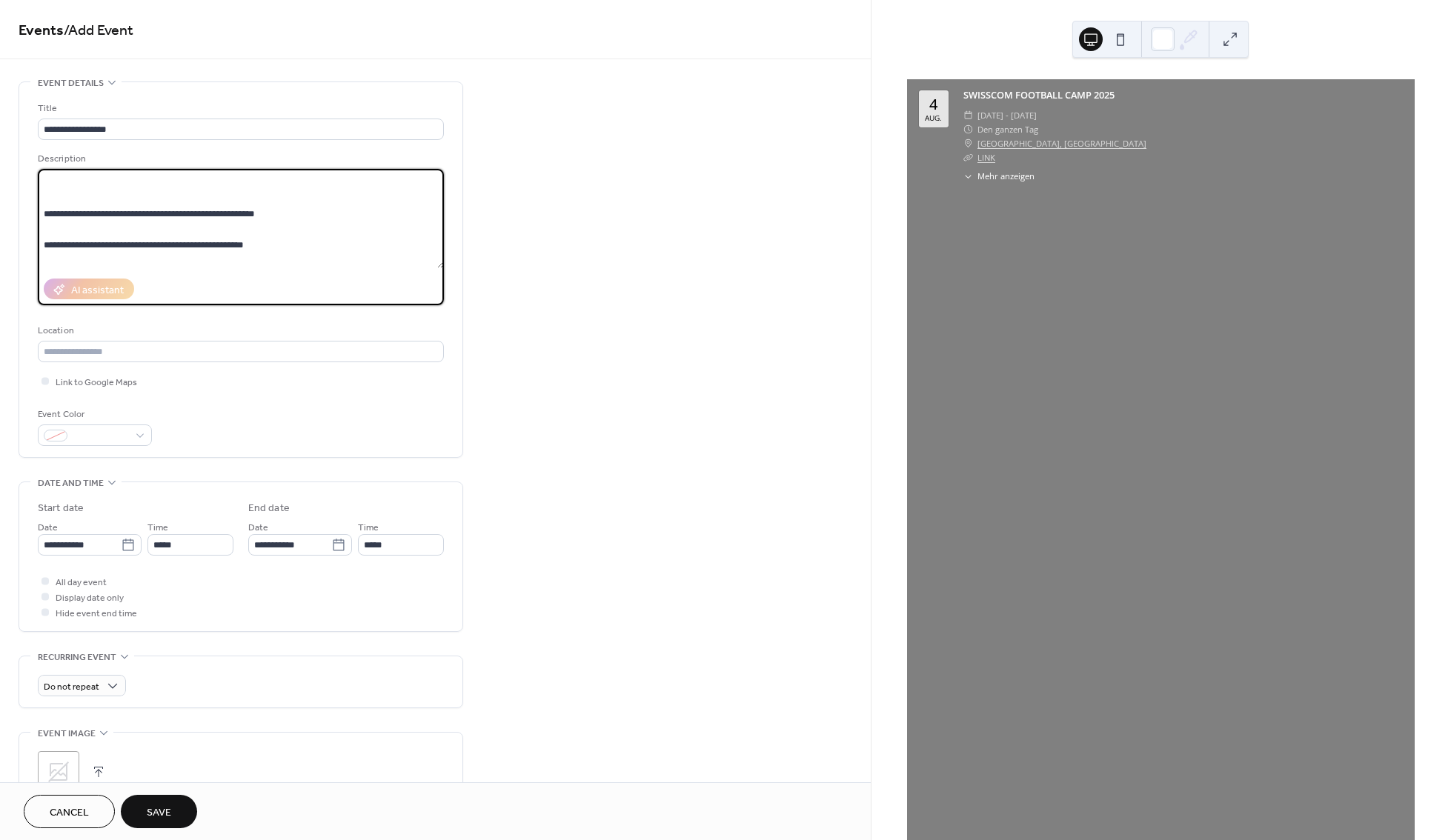click at bounding box center (241, 219) 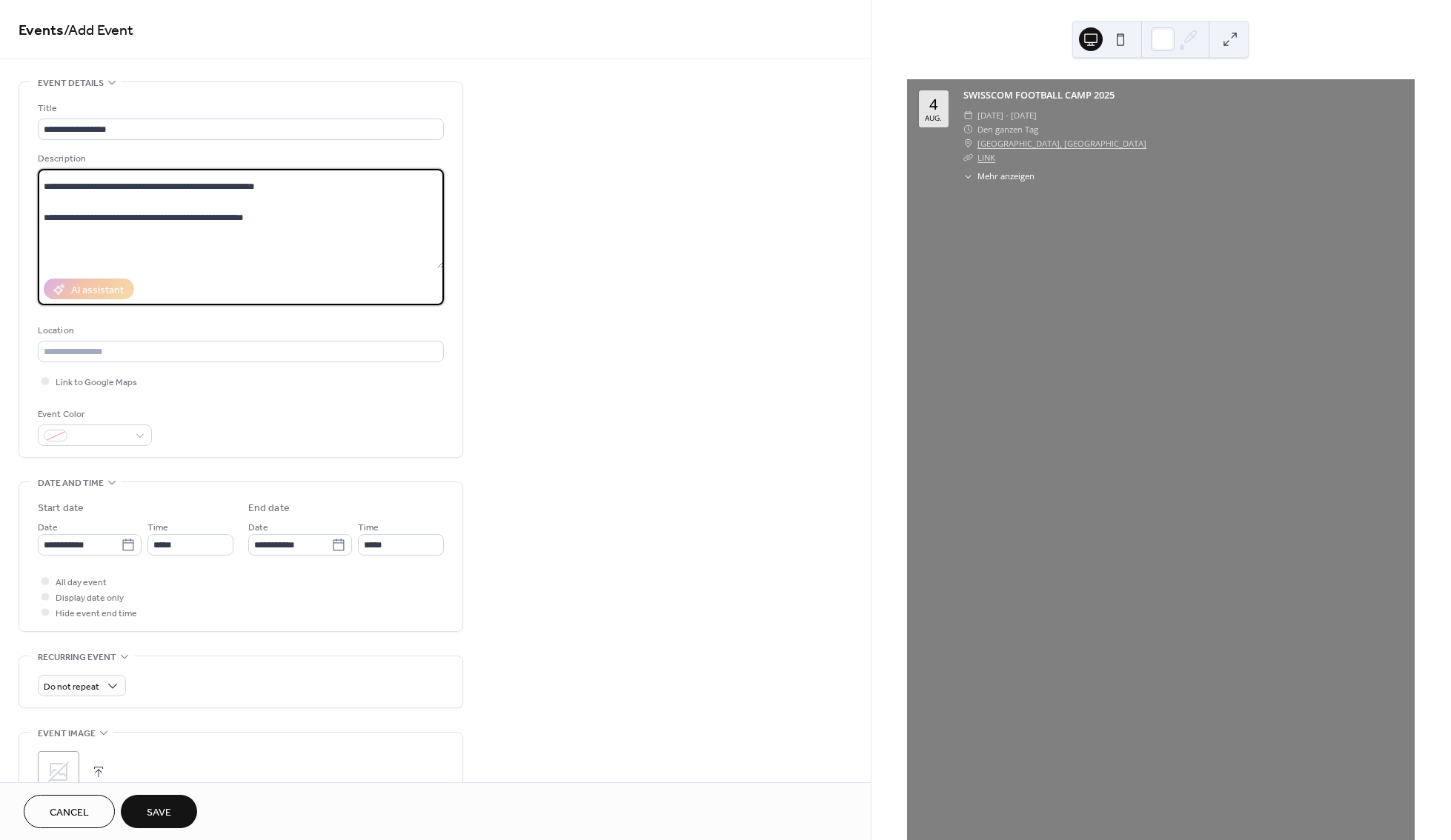 scroll, scrollTop: 308, scrollLeft: 0, axis: vertical 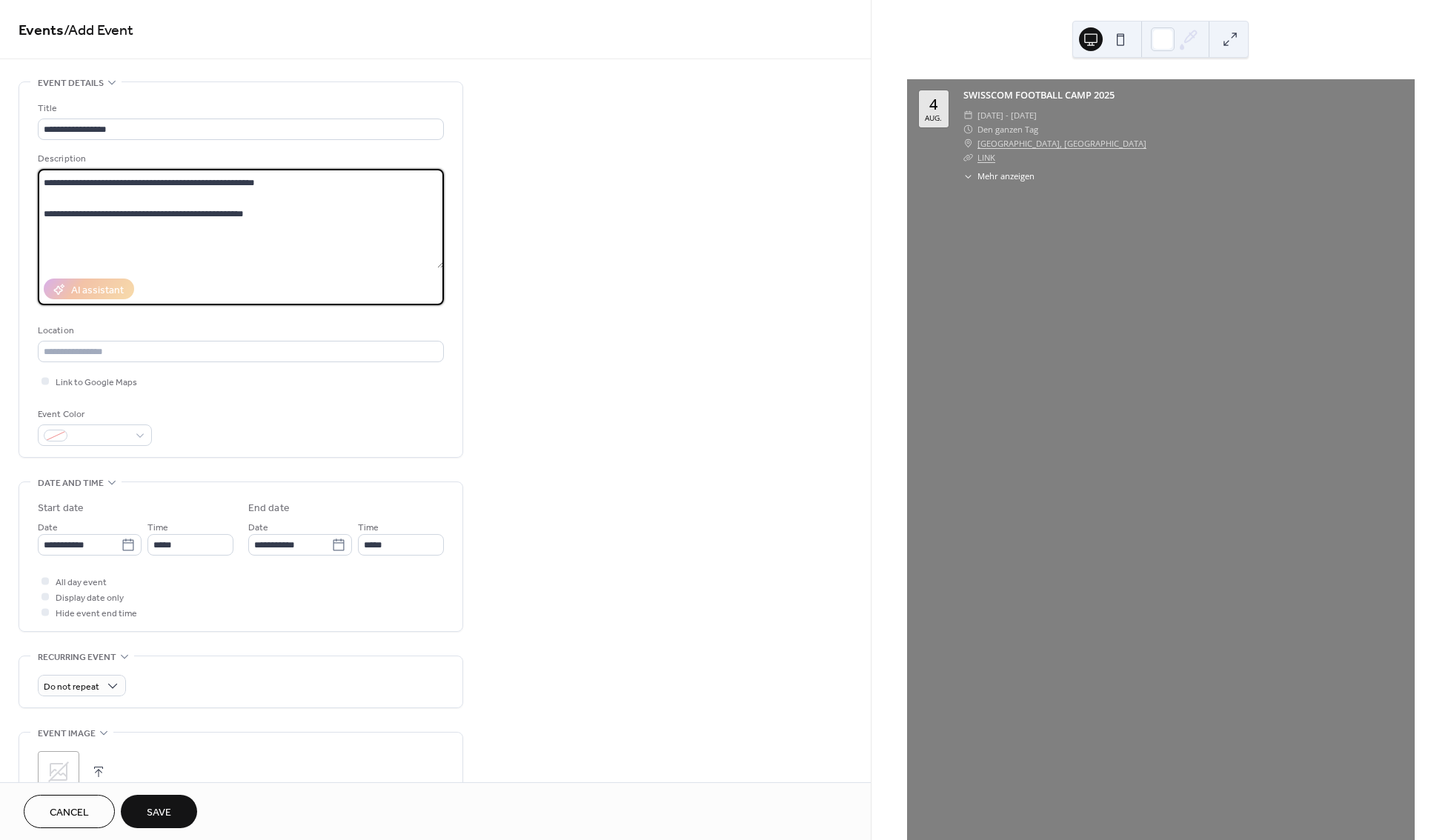 click at bounding box center [241, 219] 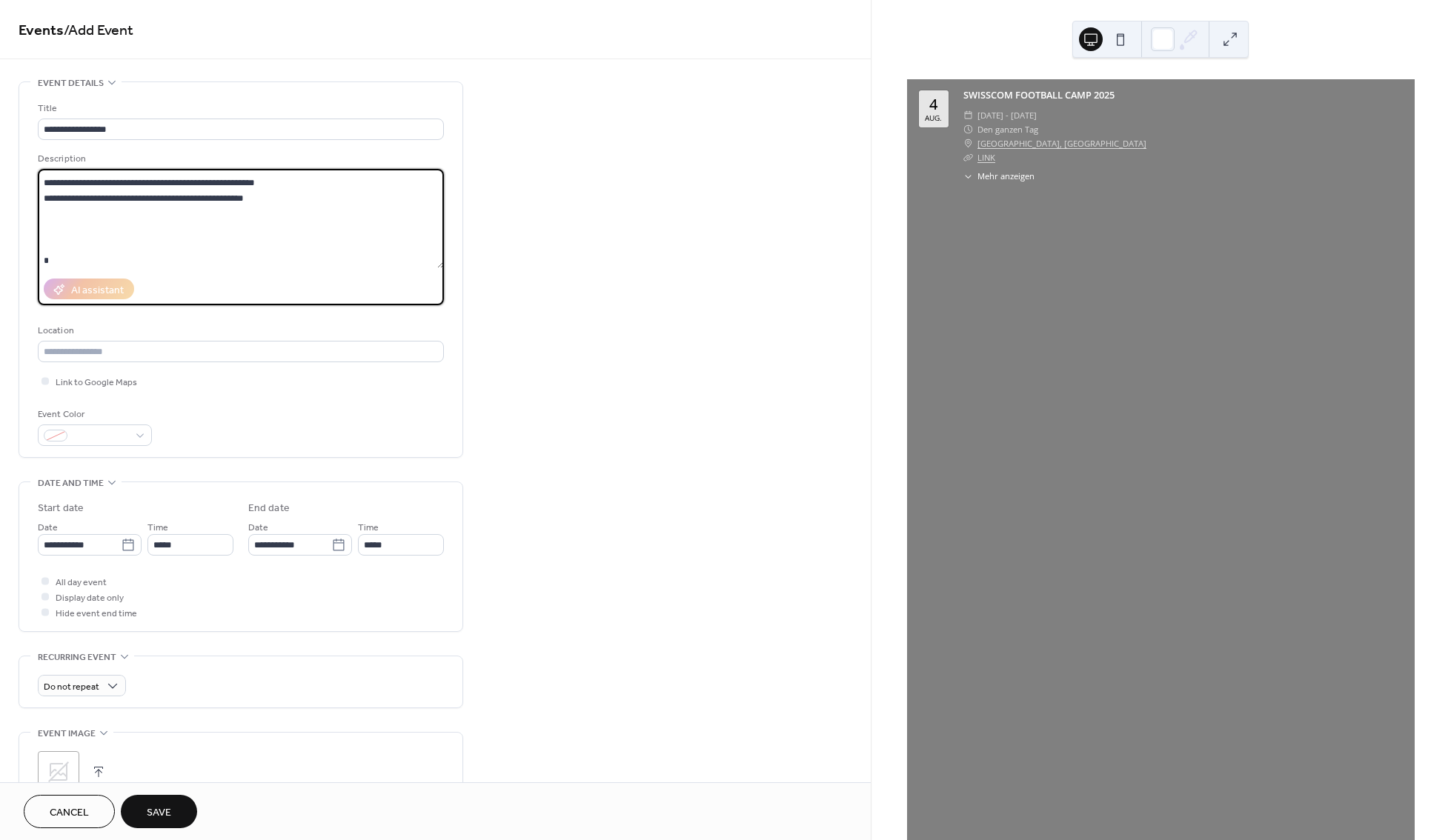 drag, startPoint x: 278, startPoint y: 215, endPoint x: 35, endPoint y: 216, distance: 243.0021 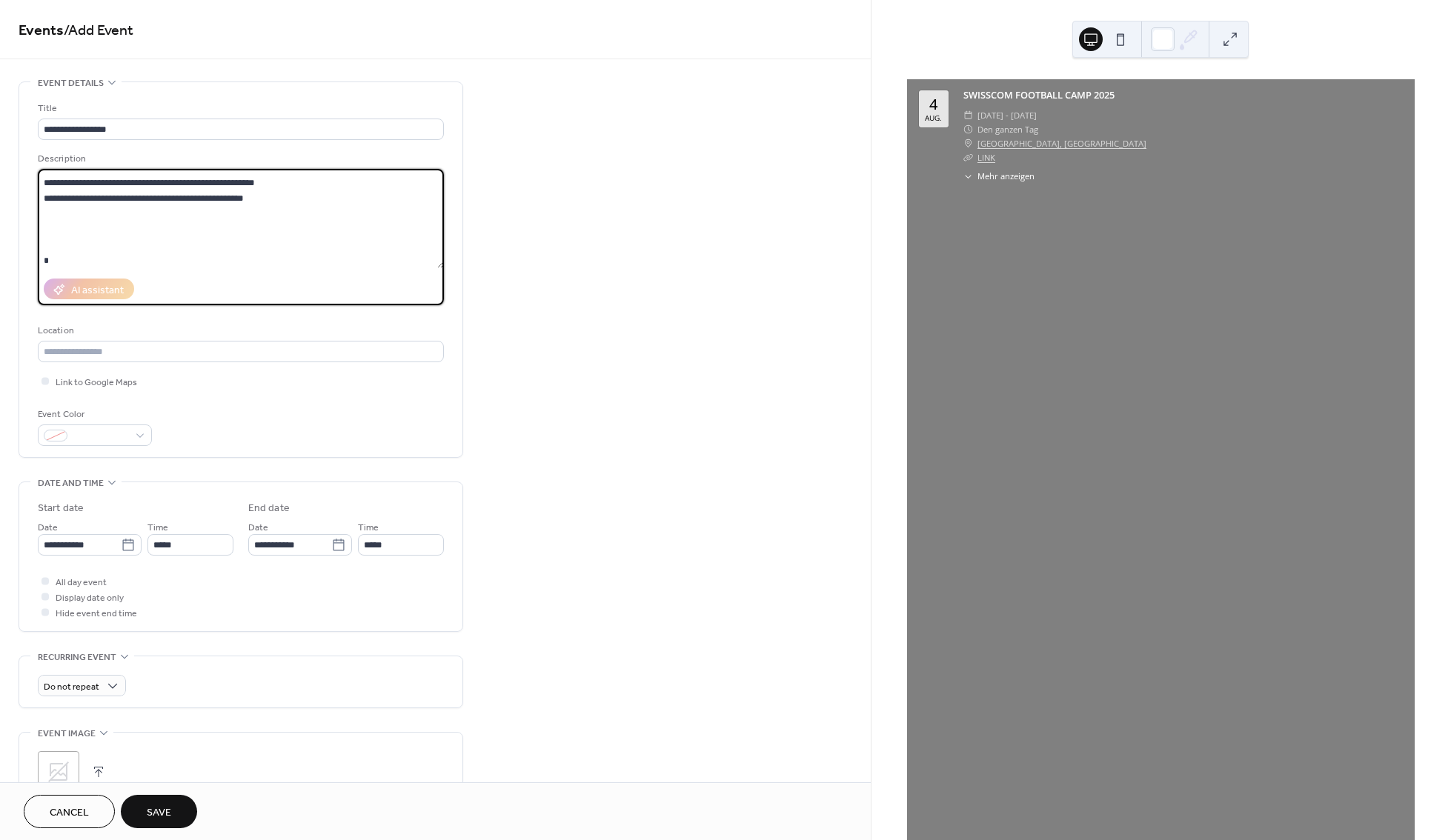 click on "**********" at bounding box center (241, 270) 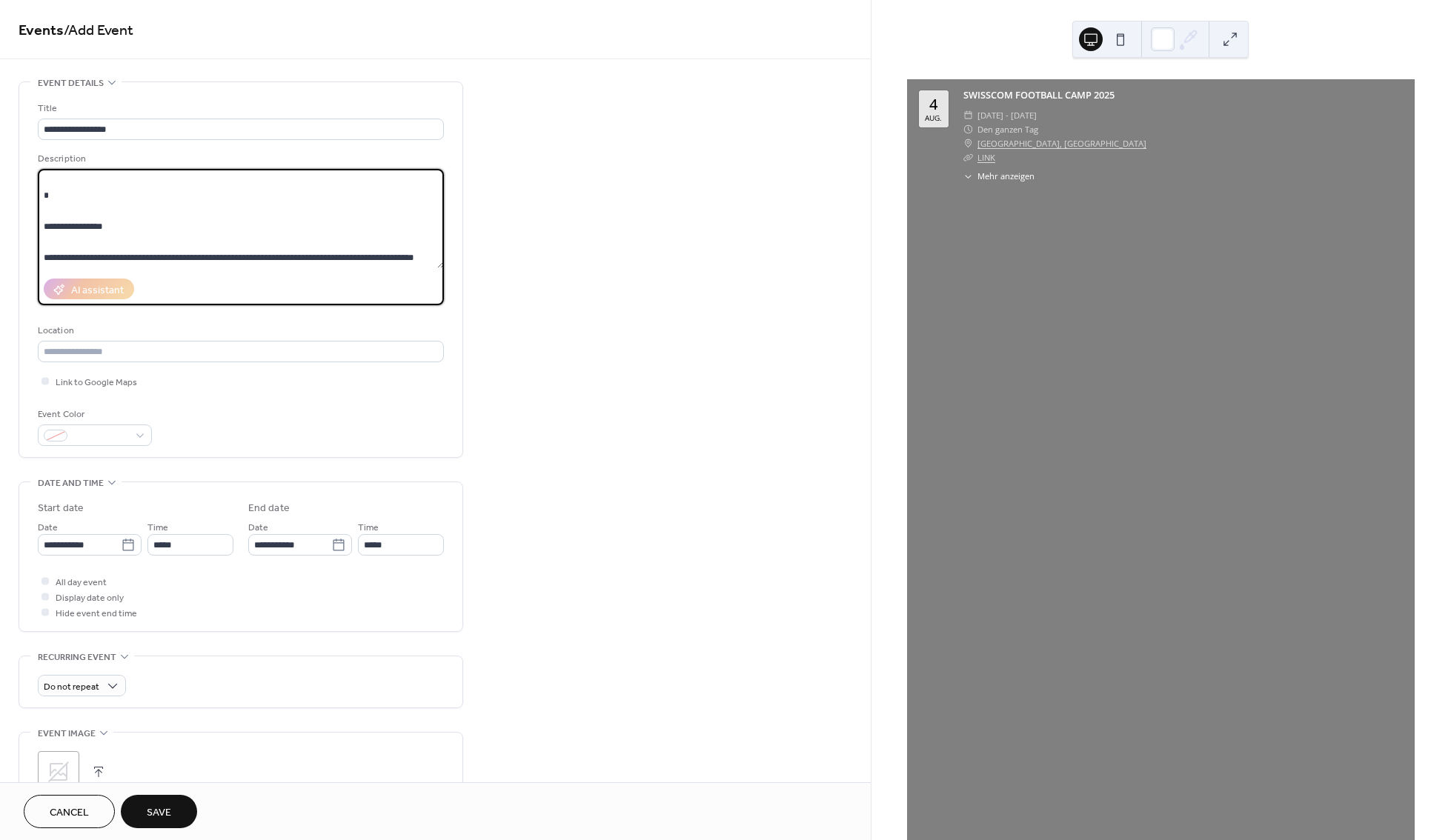 scroll, scrollTop: 382, scrollLeft: 0, axis: vertical 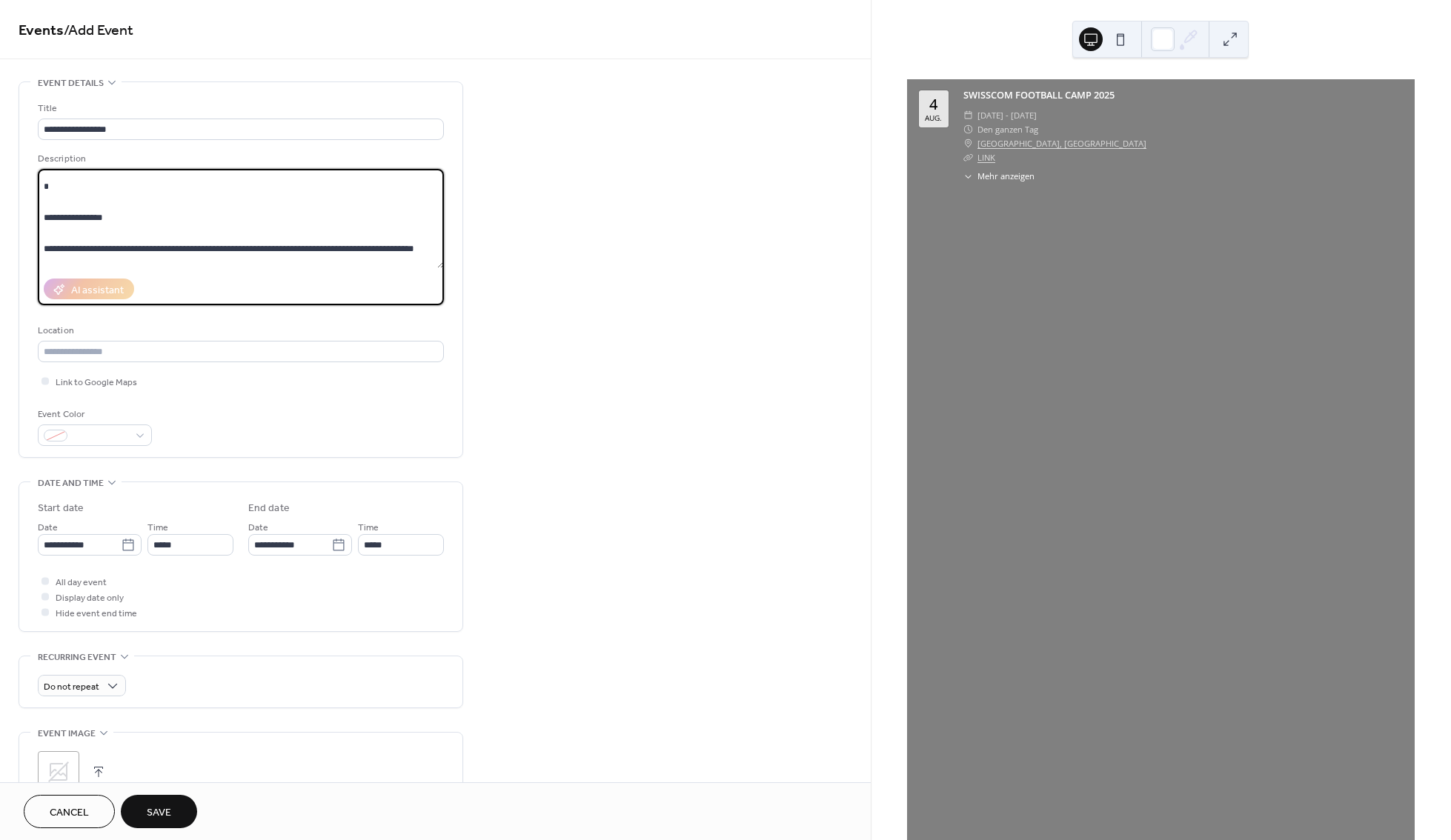 click at bounding box center (241, 219) 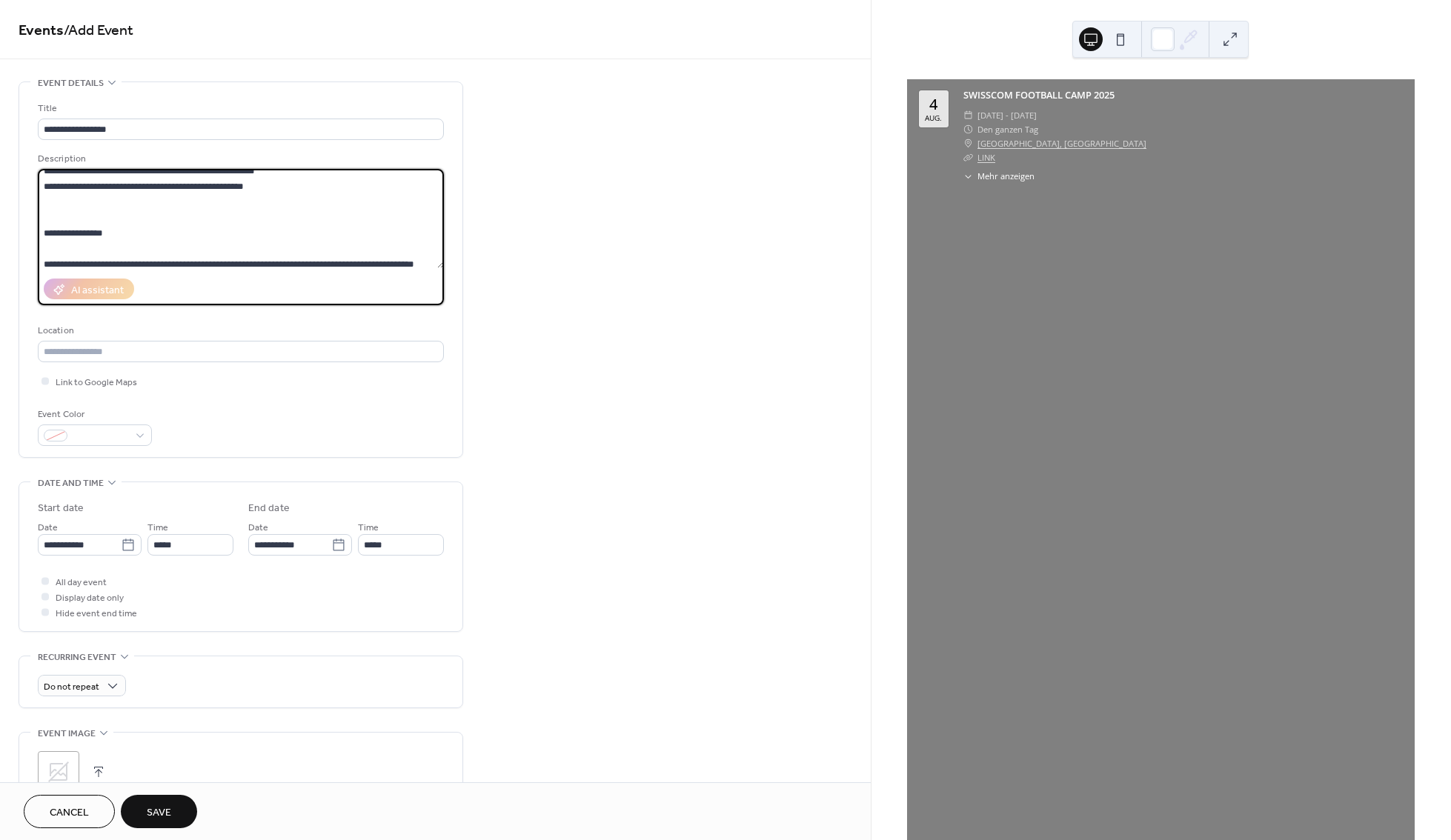 scroll, scrollTop: 336, scrollLeft: 0, axis: vertical 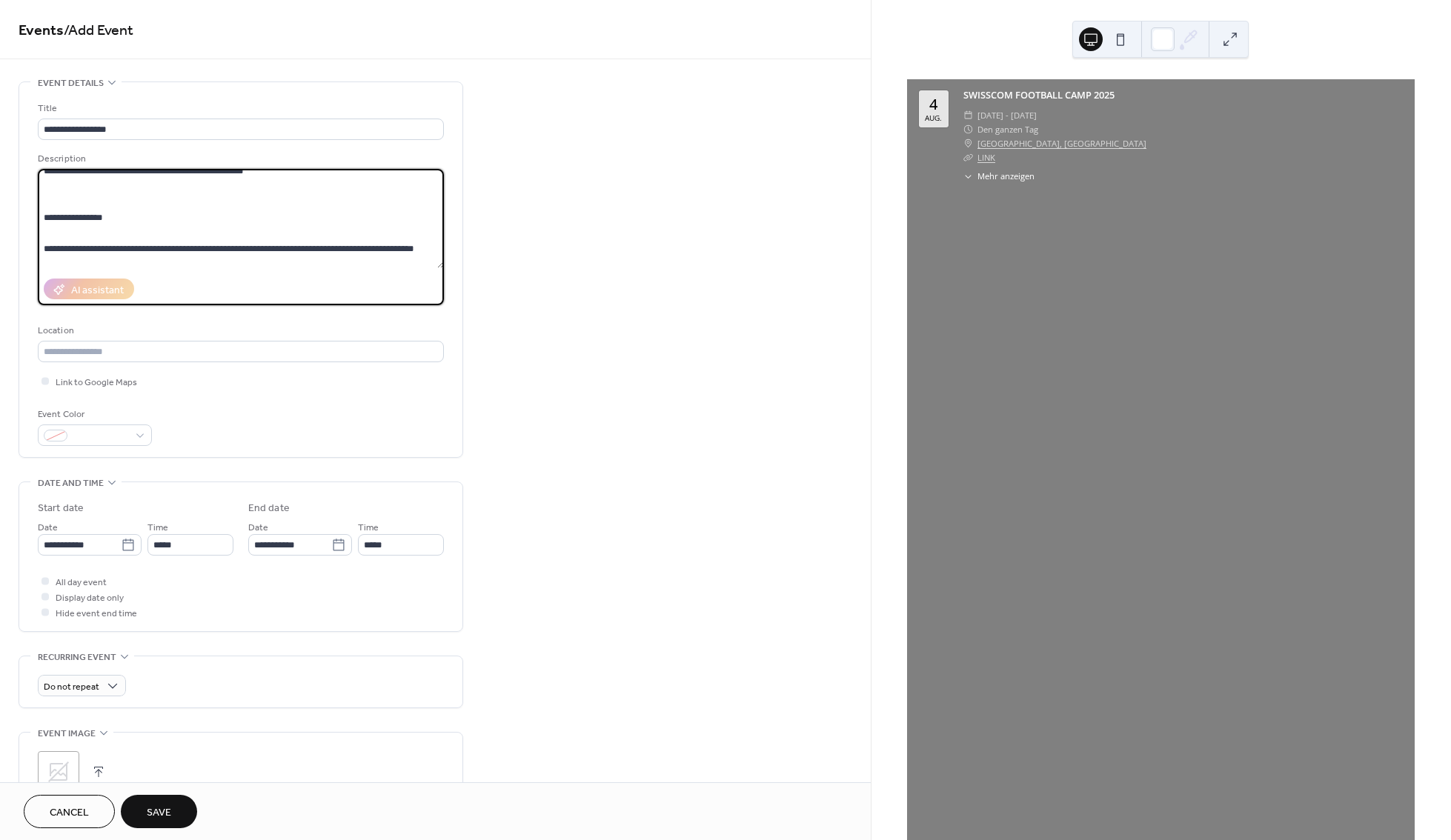 click at bounding box center [241, 219] 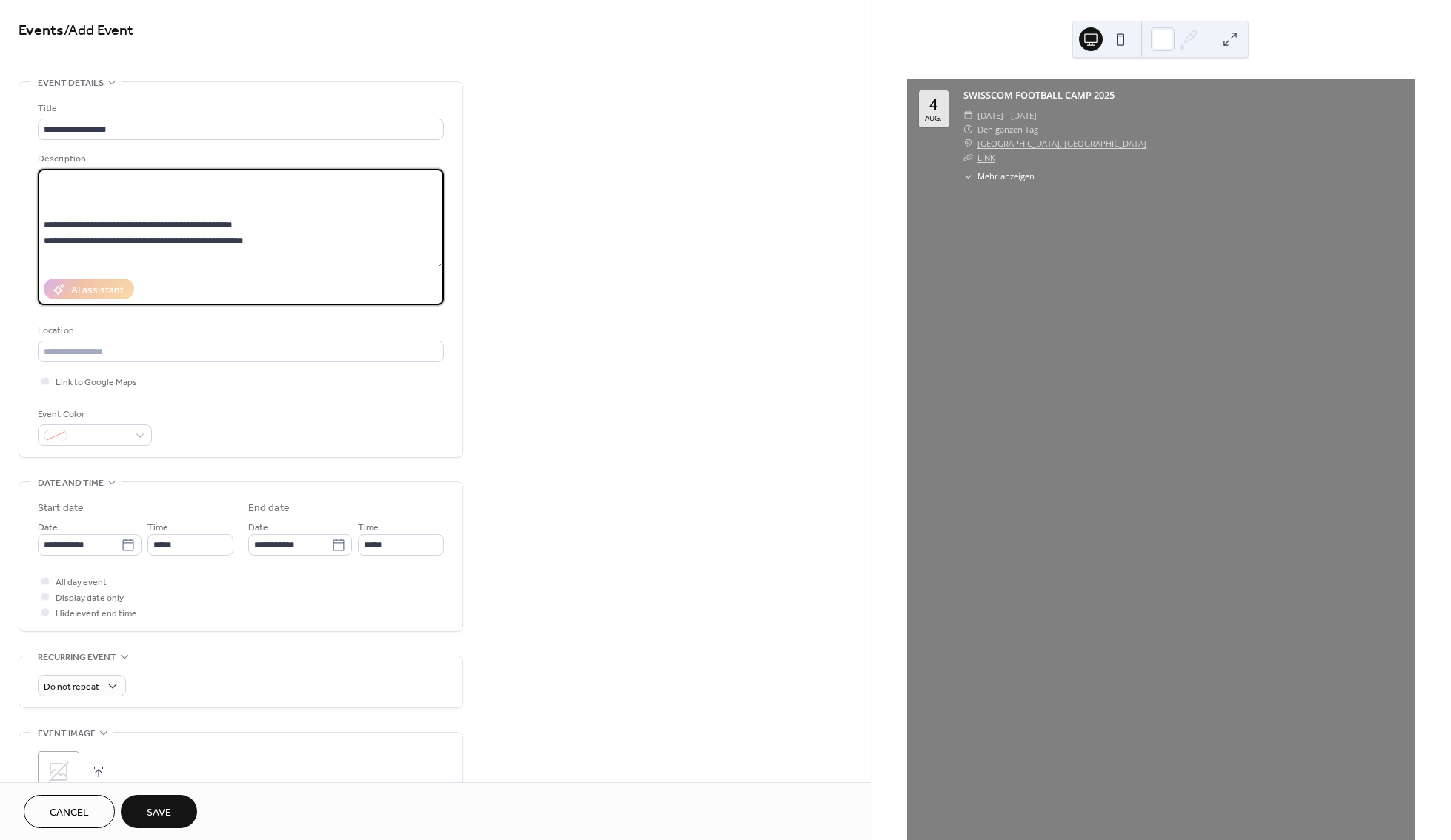 scroll, scrollTop: 410, scrollLeft: 0, axis: vertical 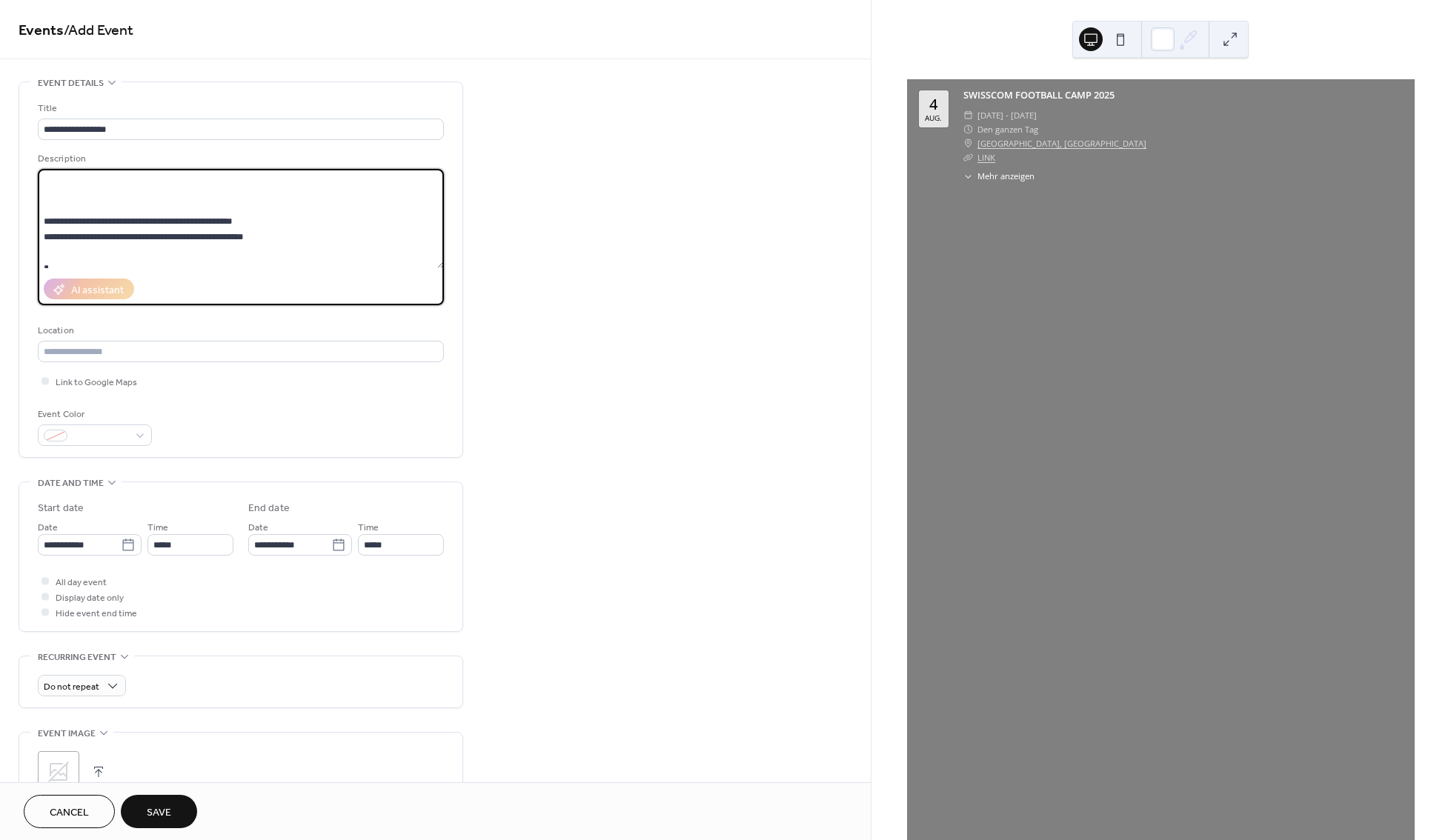 click at bounding box center [241, 219] 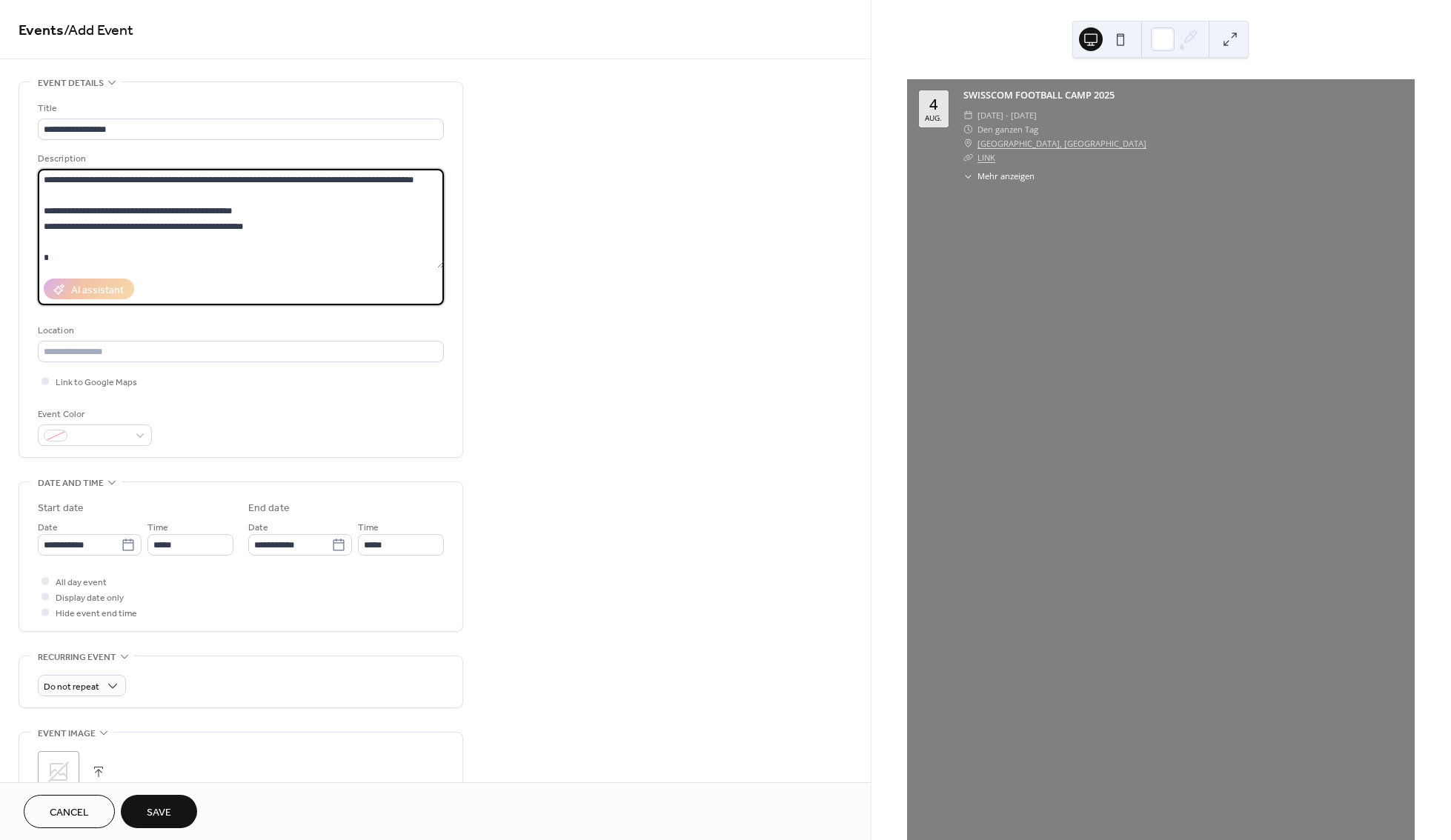 scroll, scrollTop: 420, scrollLeft: 0, axis: vertical 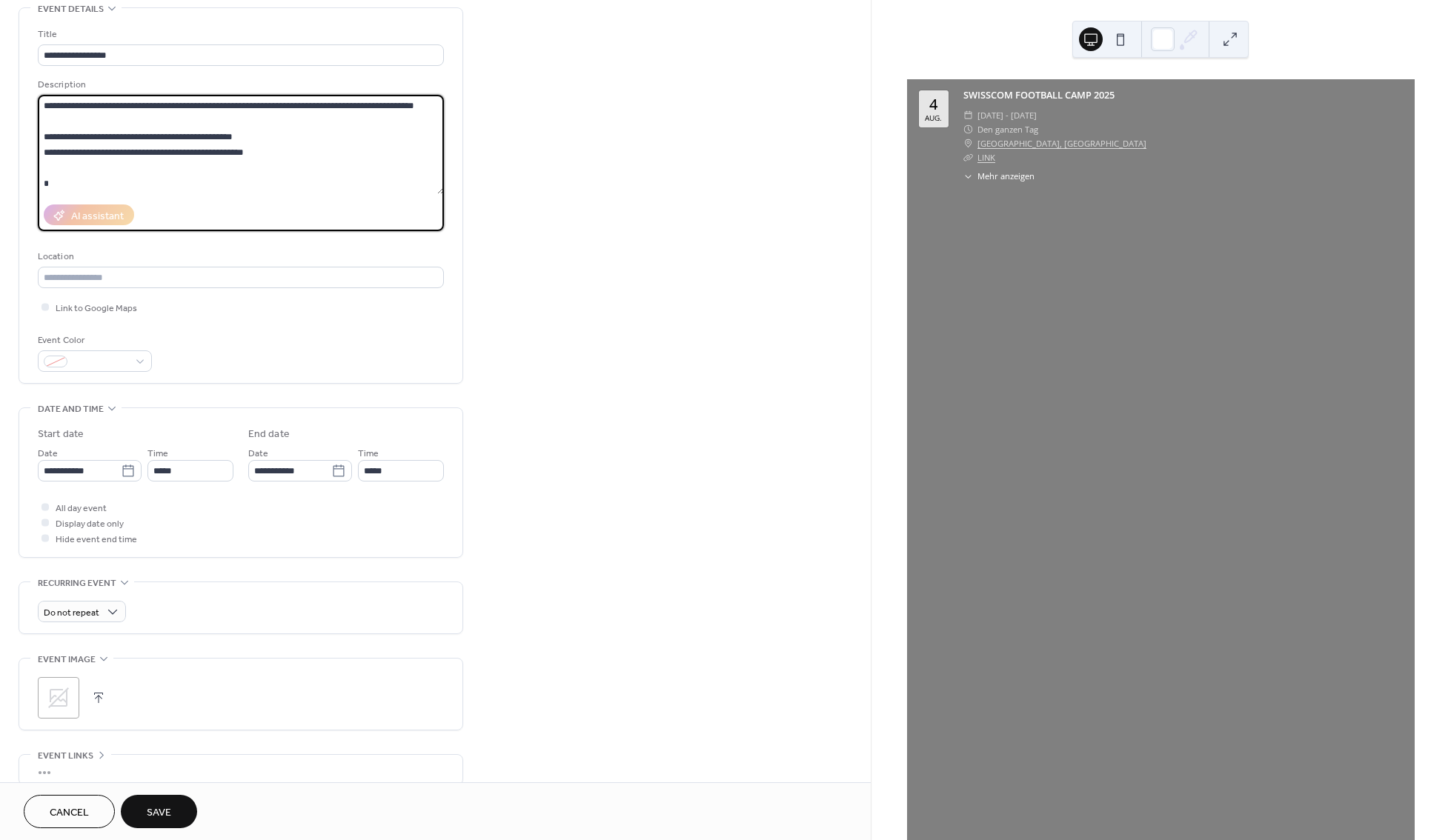 type on "**********" 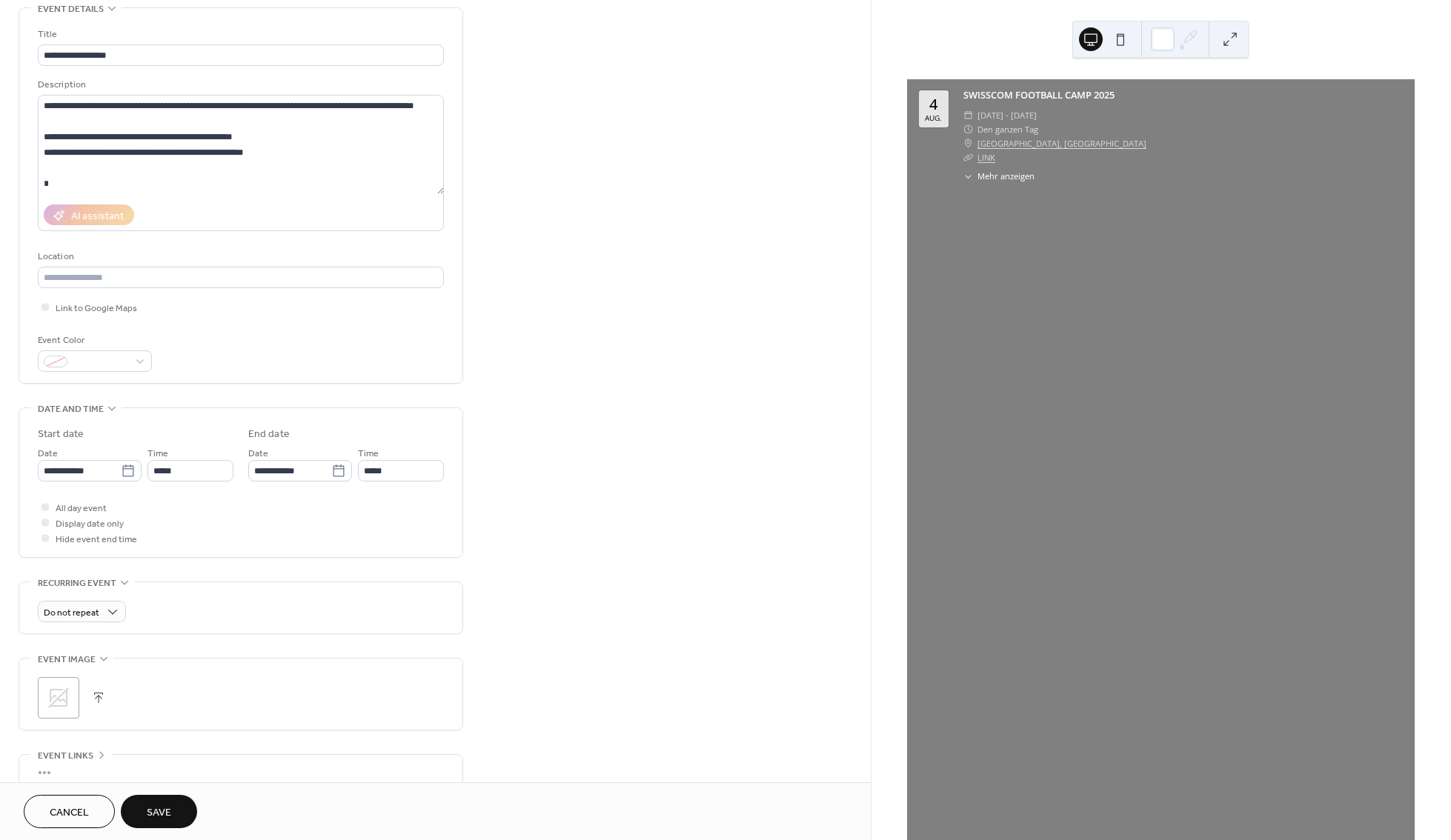 click on "AI assistant" at bounding box center [241, 215] 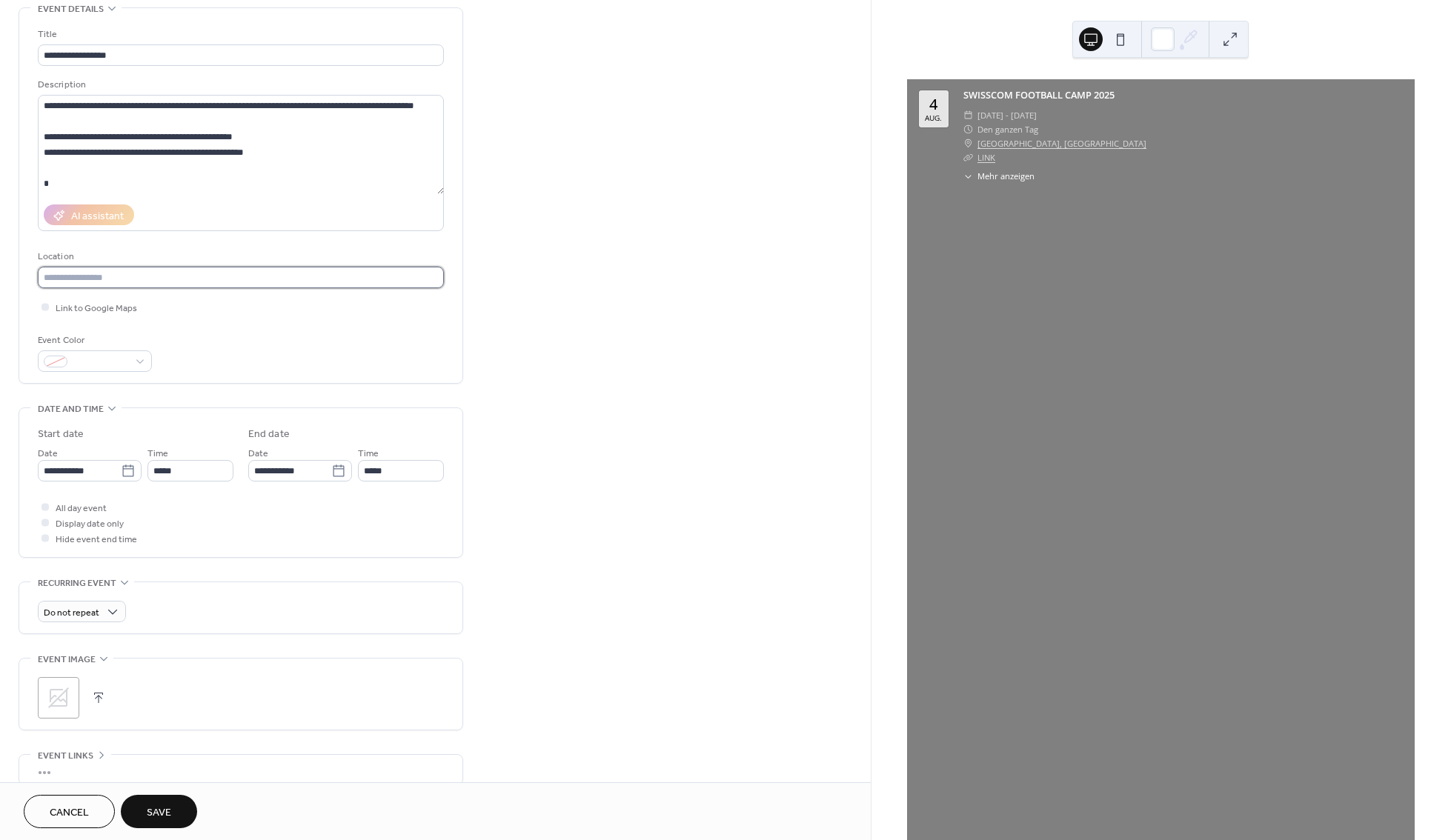 click at bounding box center [241, 277] 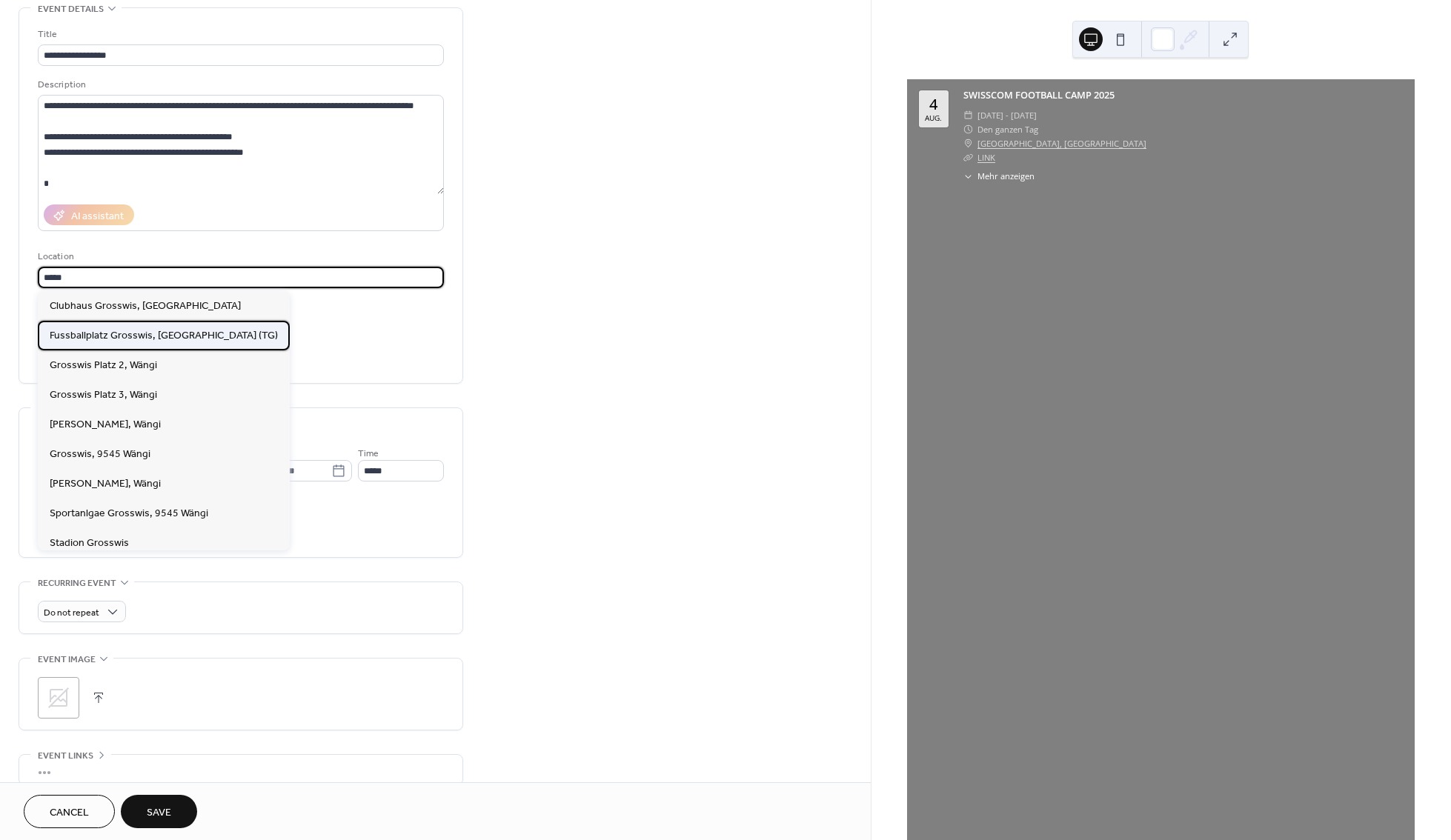 click on "Fussballplatz Grosswis, Wängi (TG)" at bounding box center (164, 336) 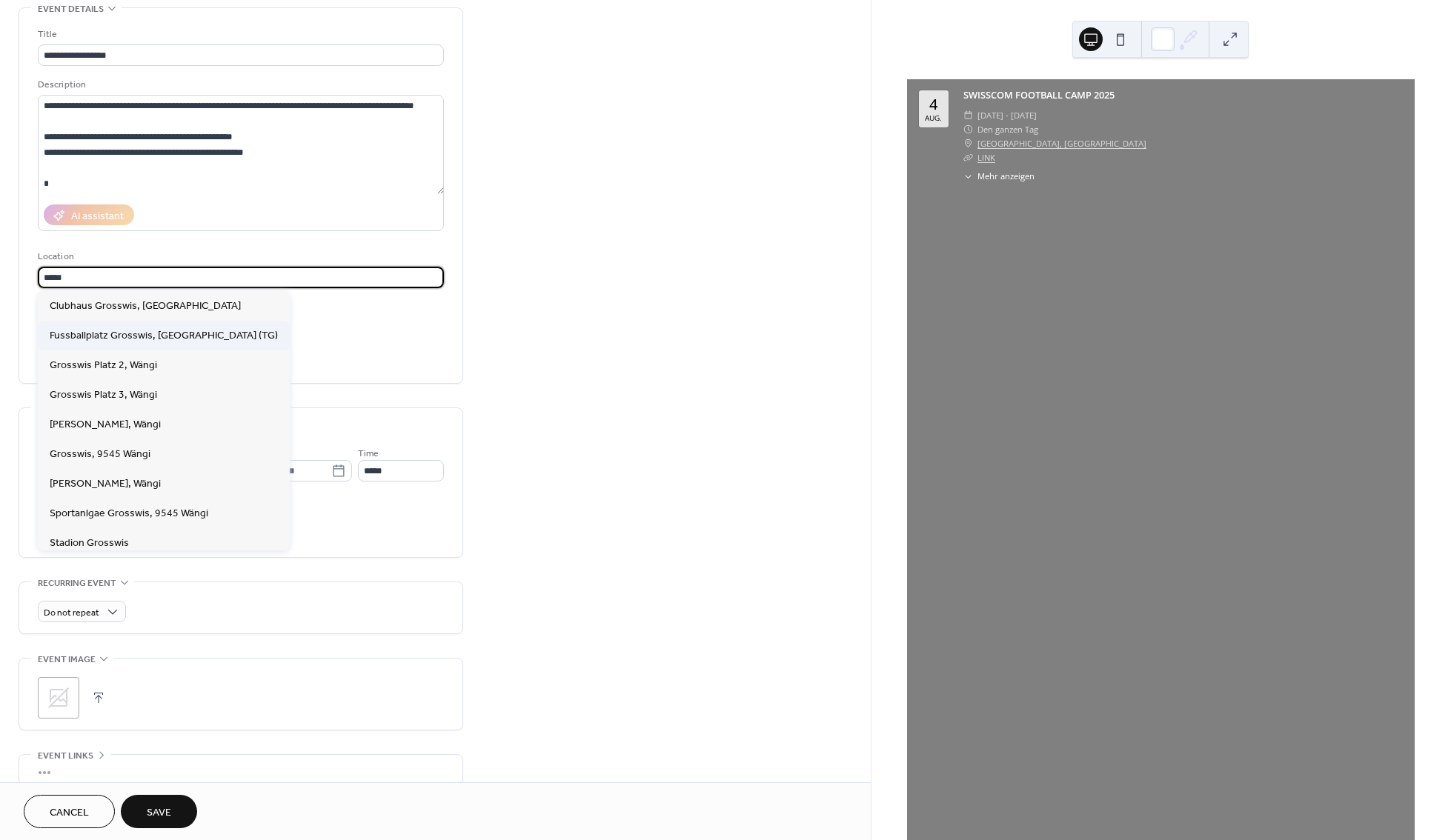 type on "**********" 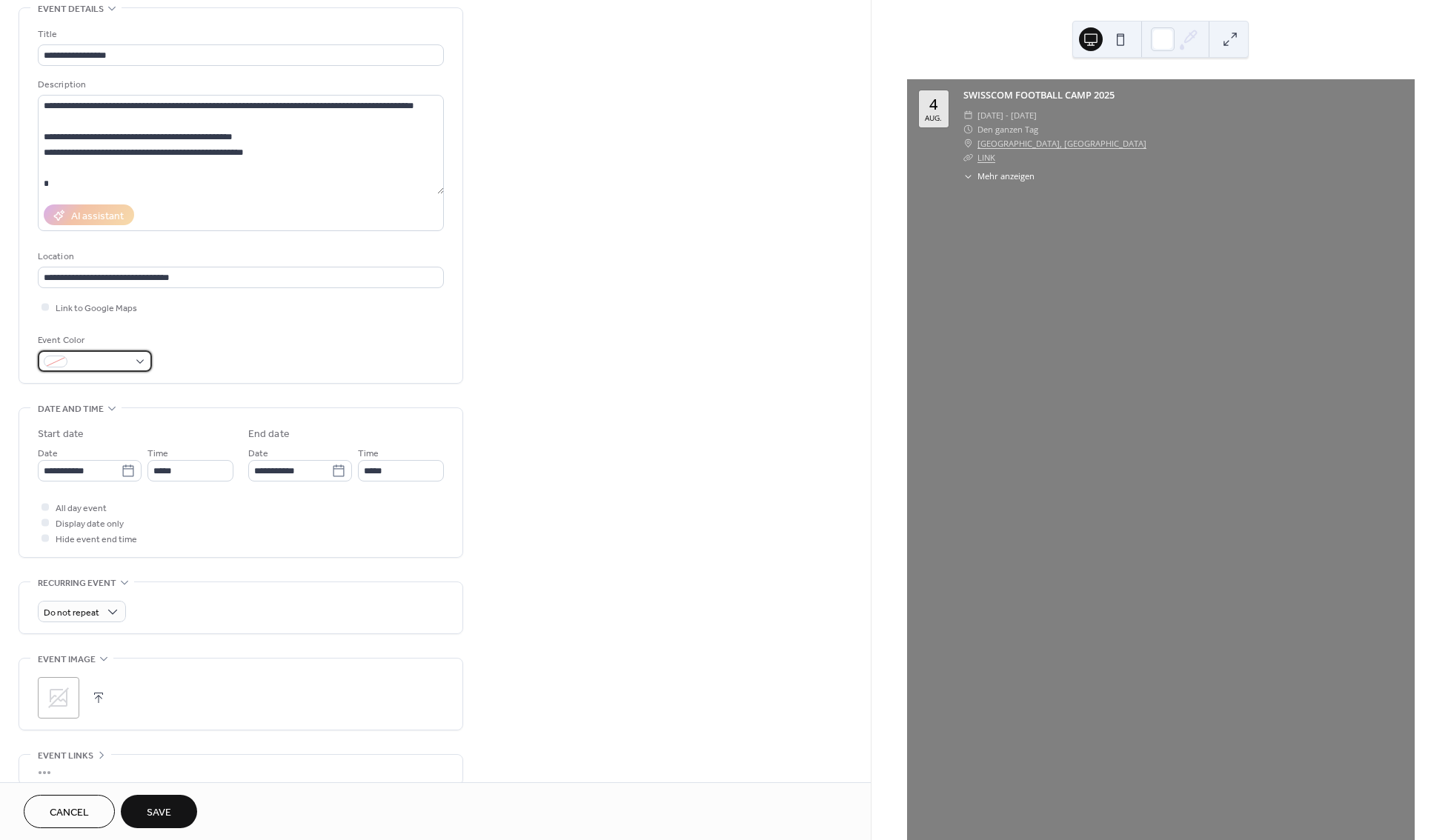 click at bounding box center (95, 361) 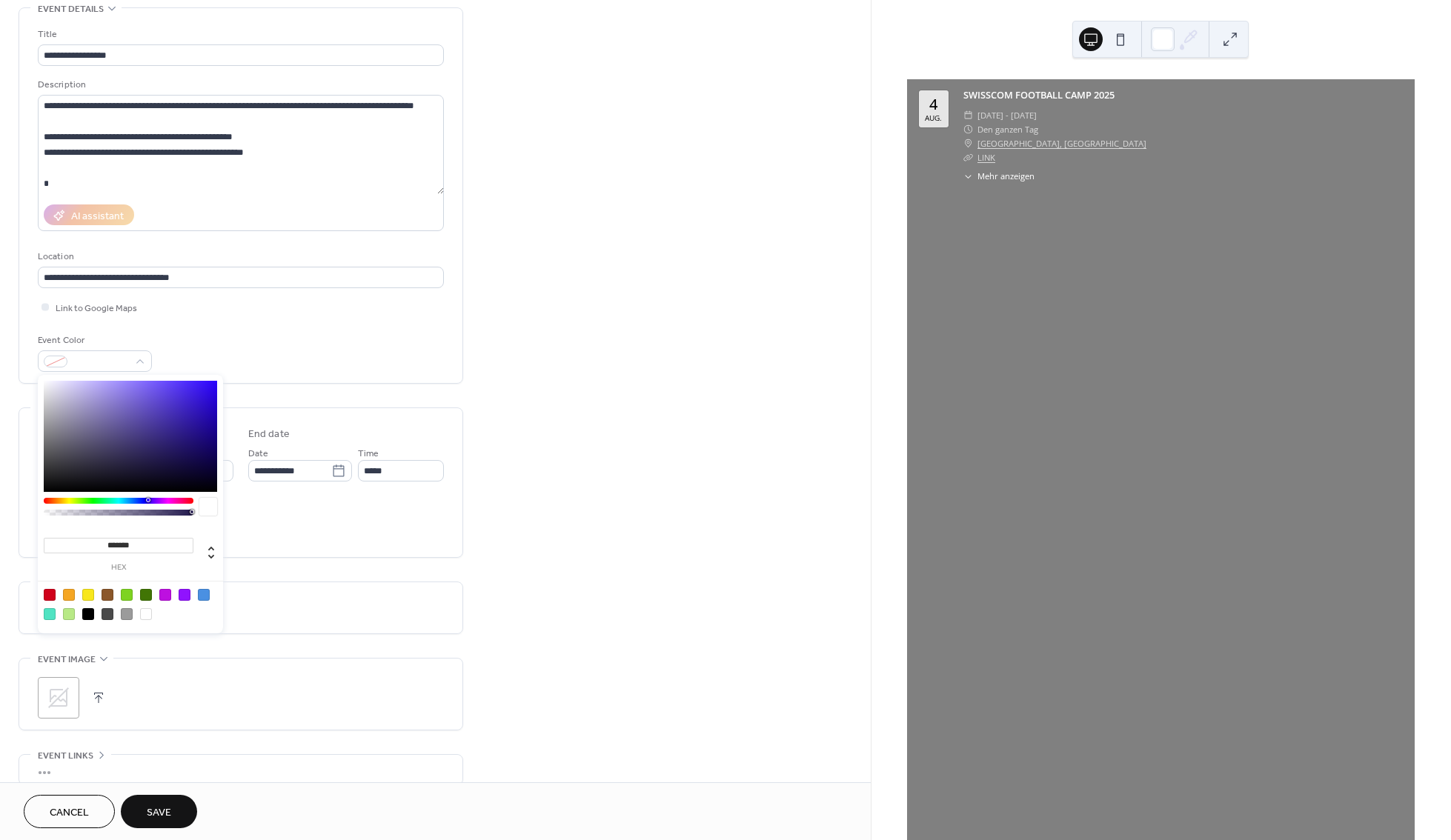 click at bounding box center (88, 595) 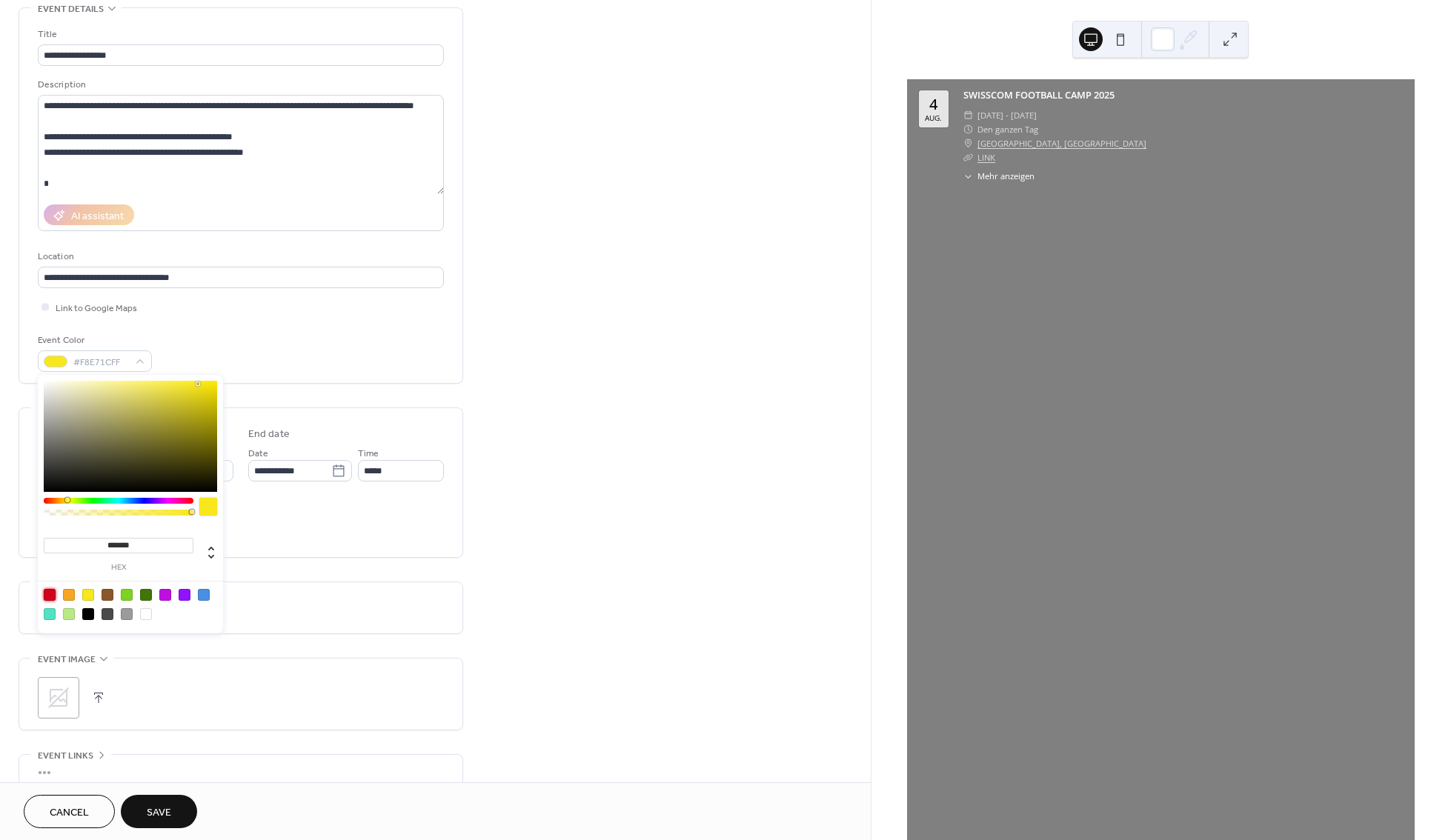 click at bounding box center [50, 595] 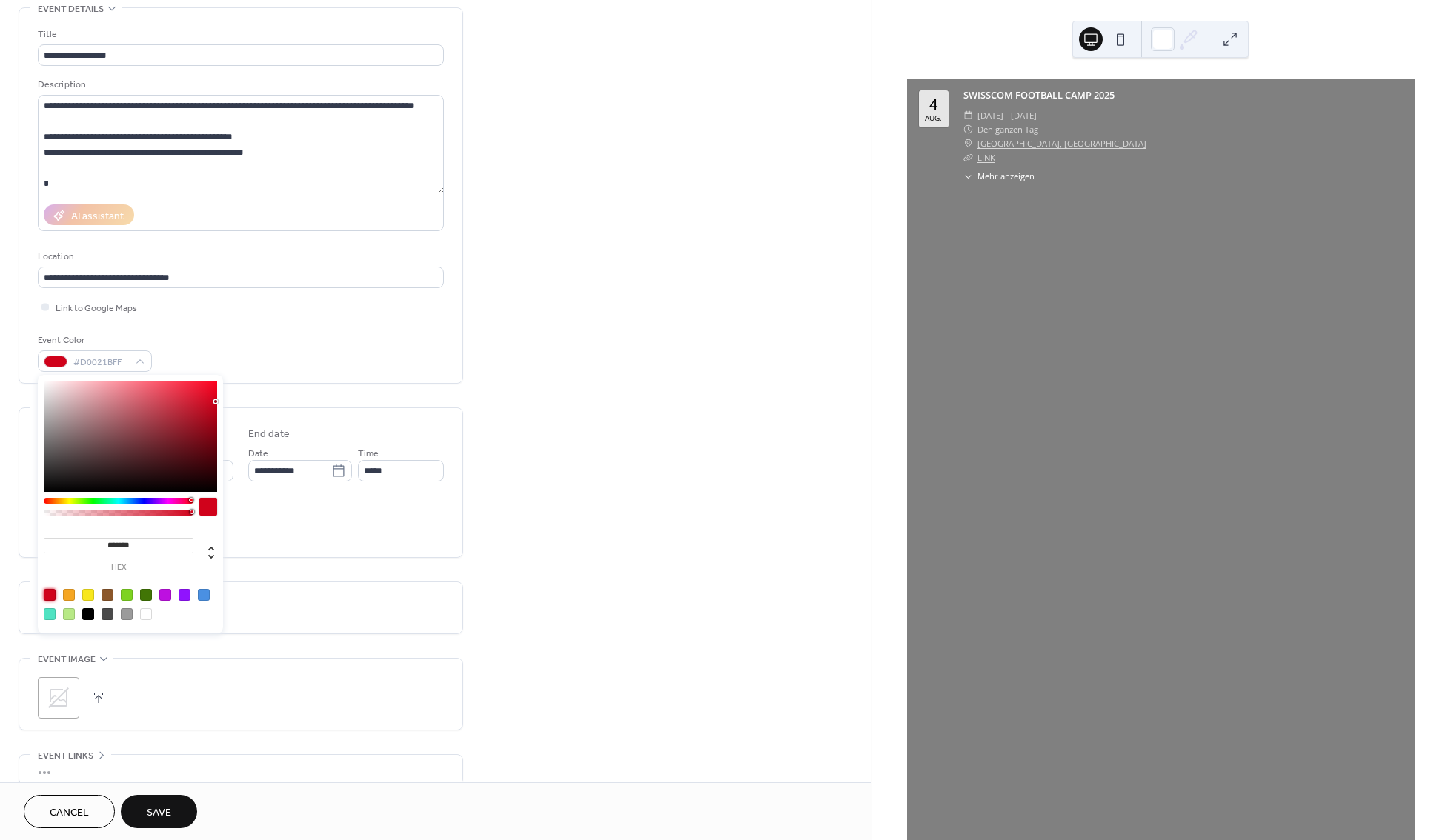 click on "Event Color #D0021BFF" at bounding box center (241, 352) 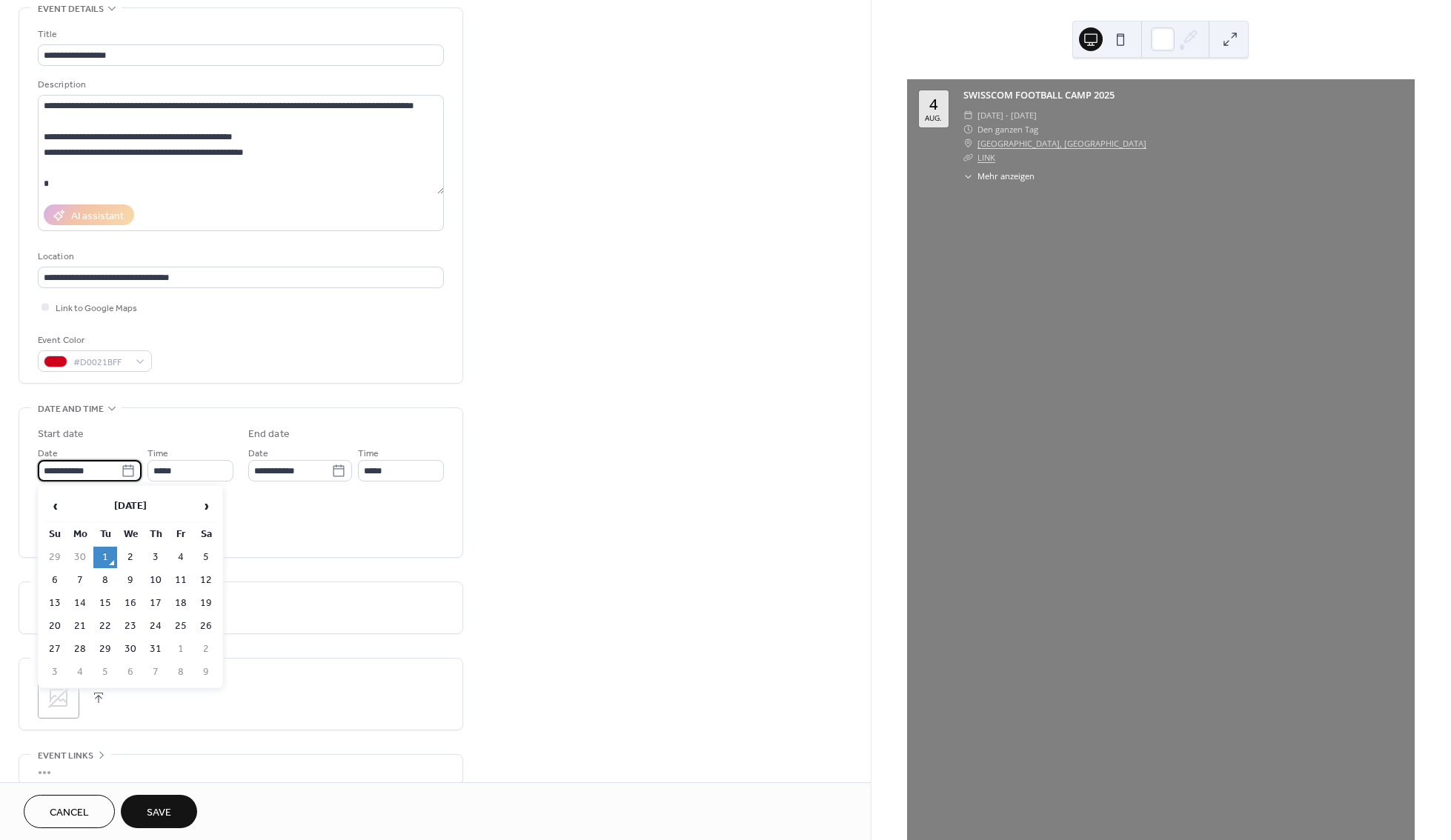 click on "**********" at bounding box center [79, 470] 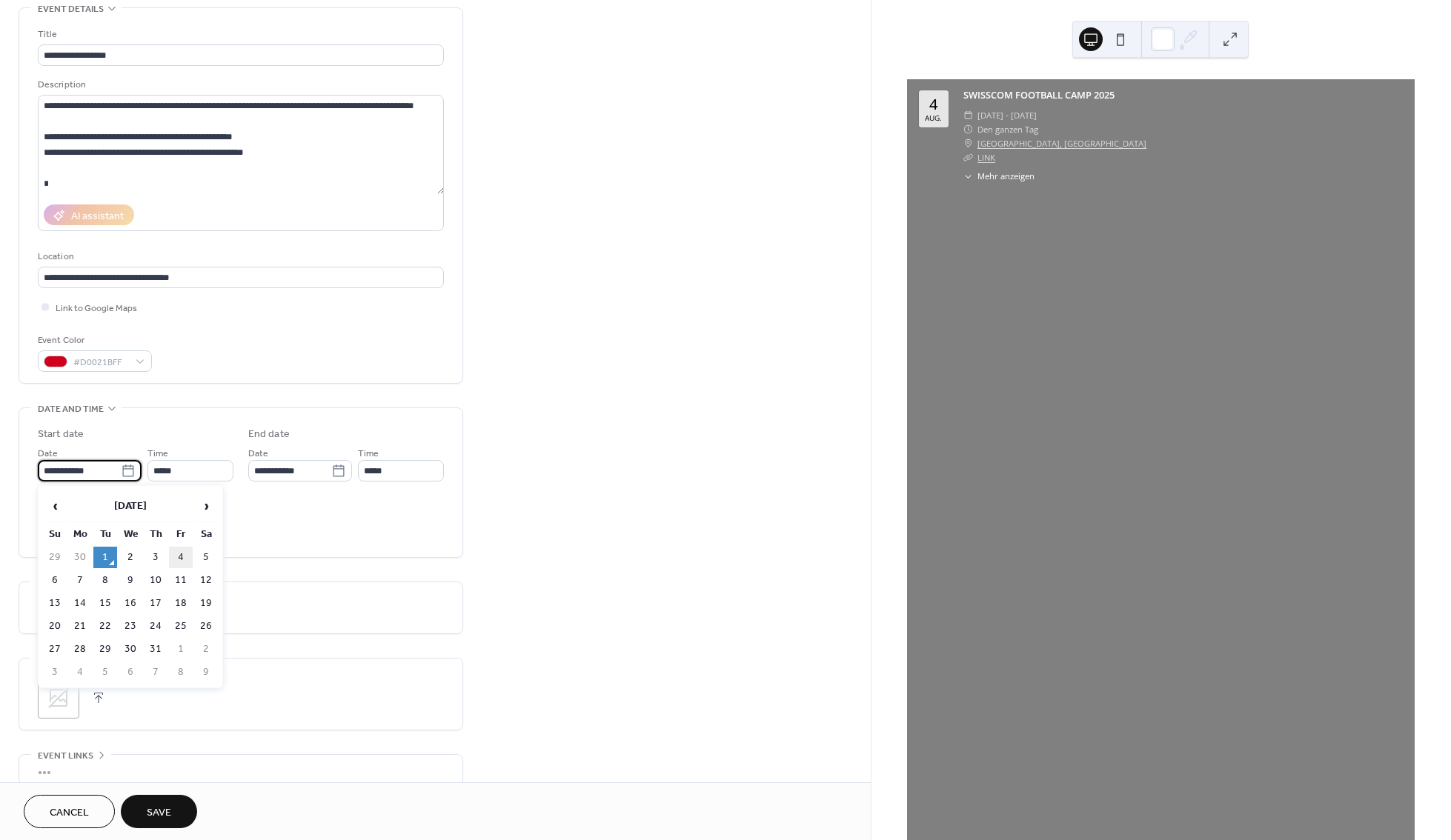 click on "4" at bounding box center [181, 557] 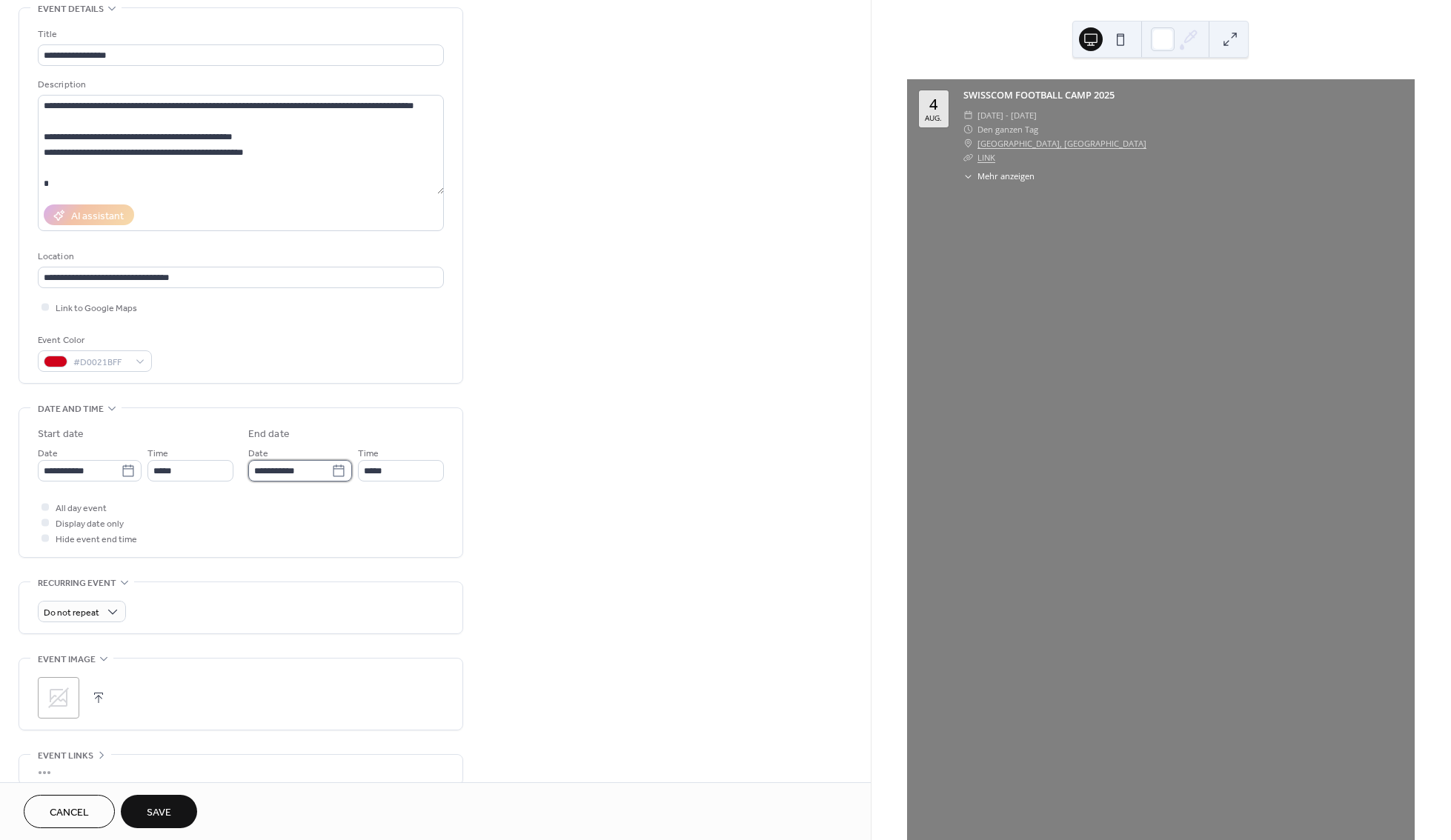 click on "**********" at bounding box center [290, 470] 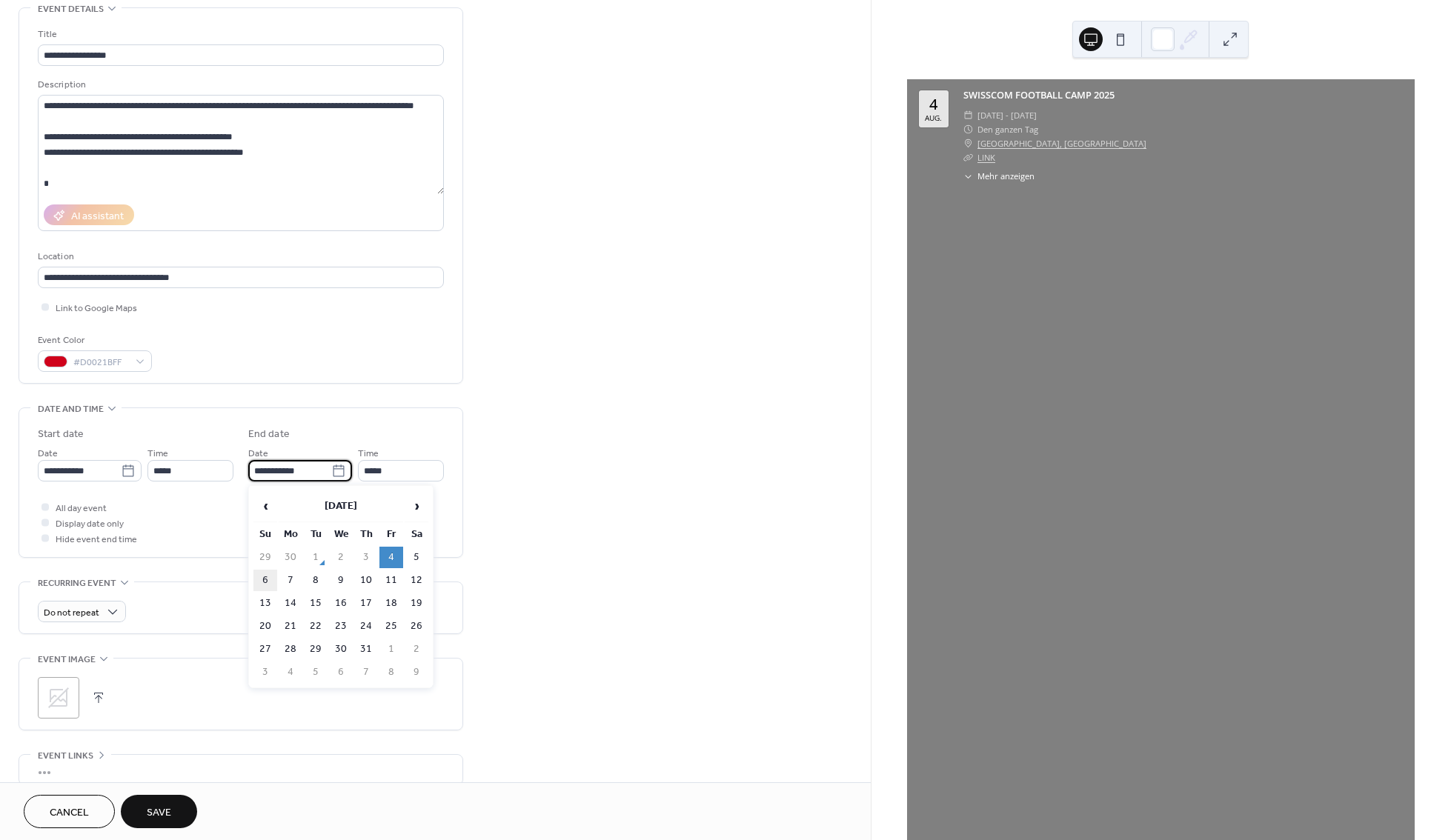 click on "6" at bounding box center [265, 580] 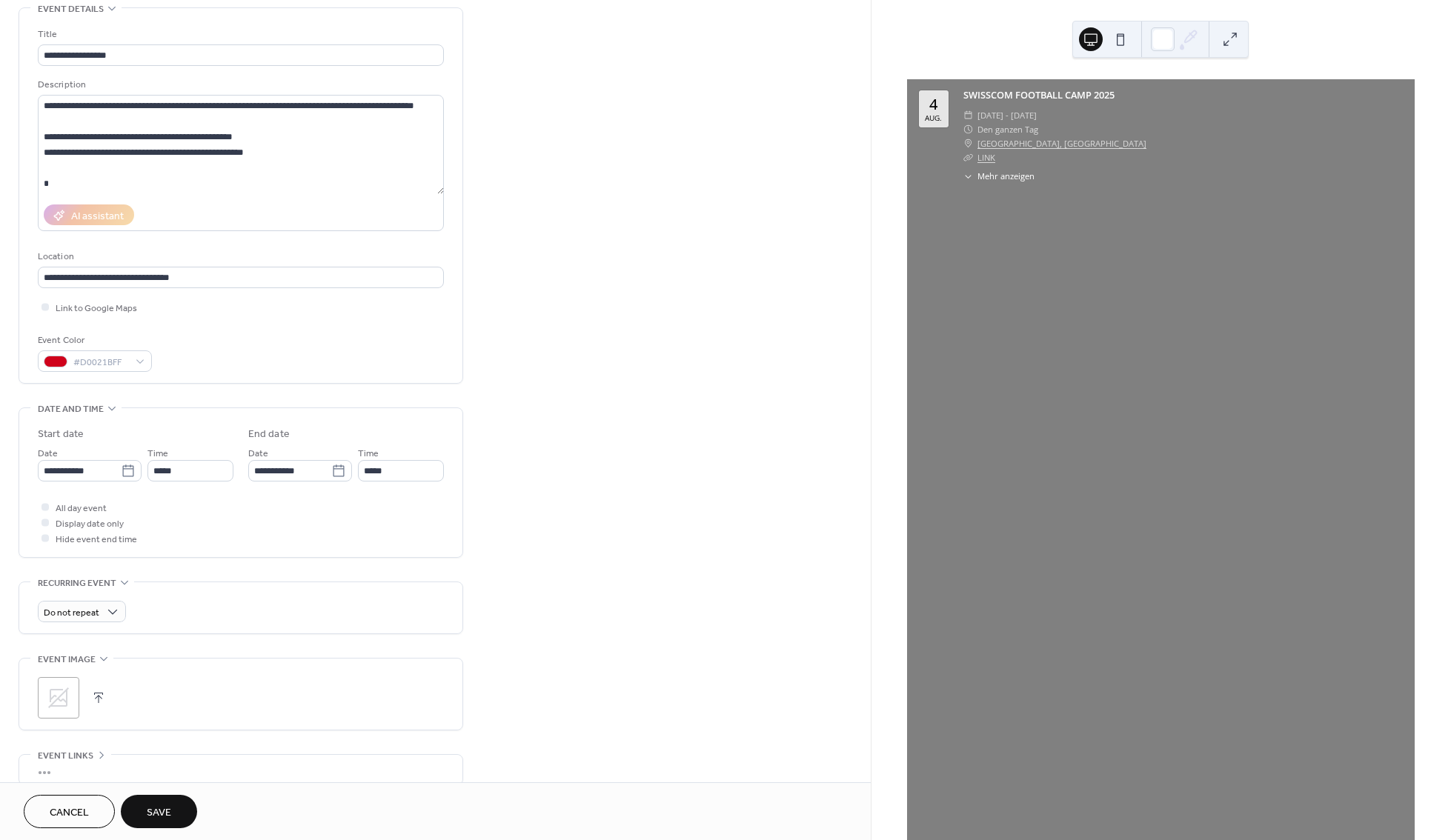 click on "All day event Display date only Hide event end time" at bounding box center (241, 522) 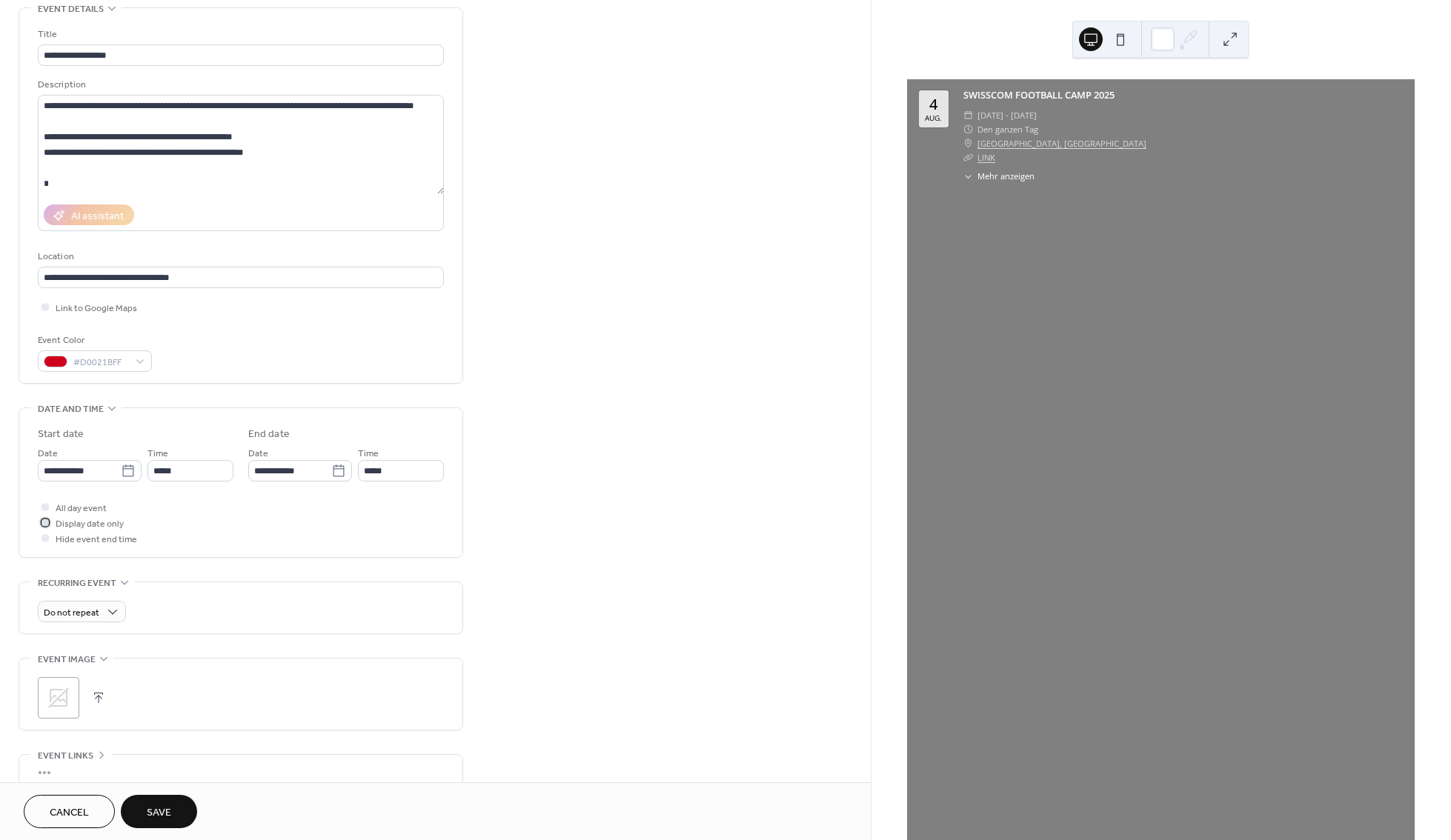 click at bounding box center [45, 522] 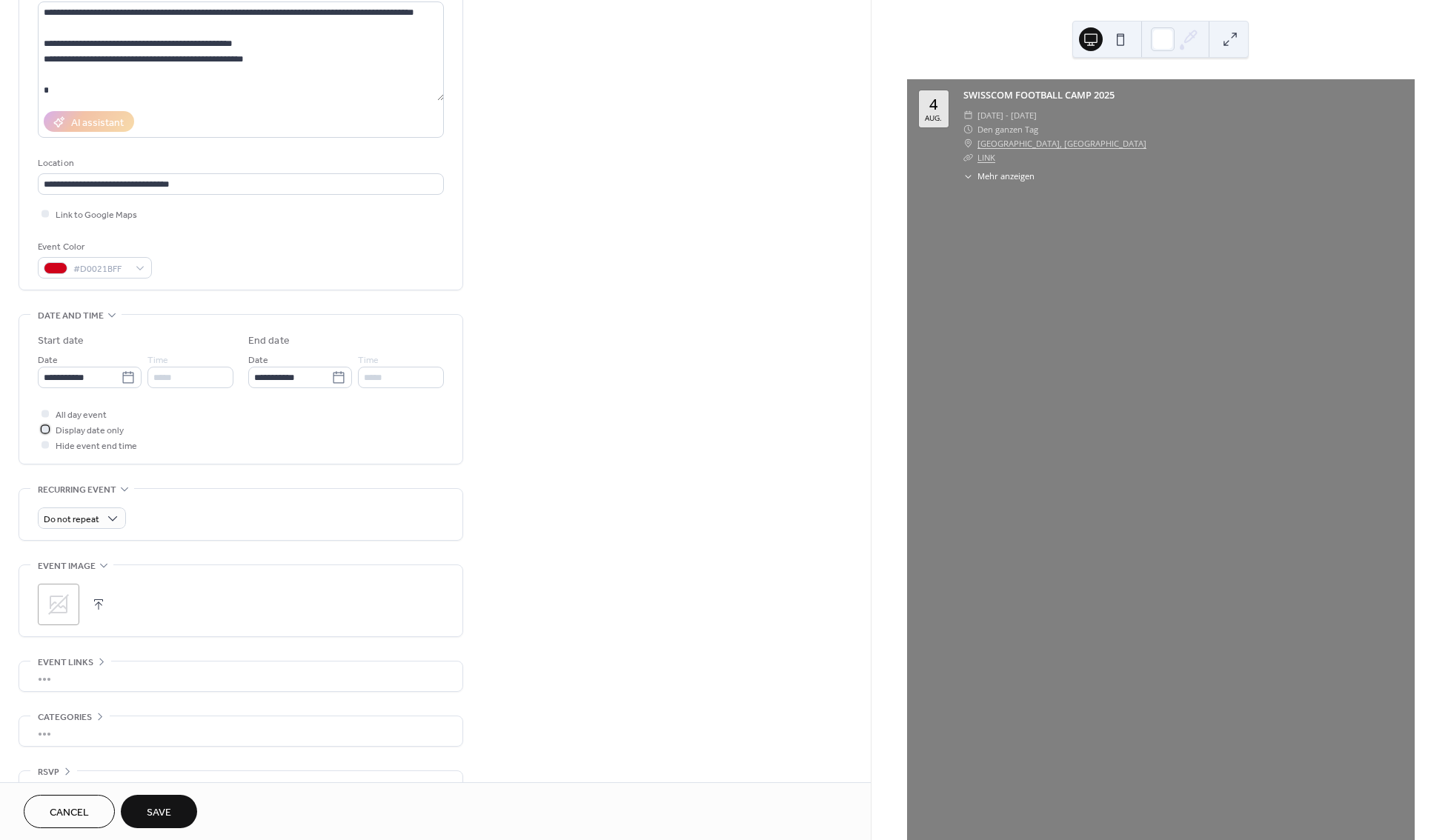 scroll, scrollTop: 201, scrollLeft: 0, axis: vertical 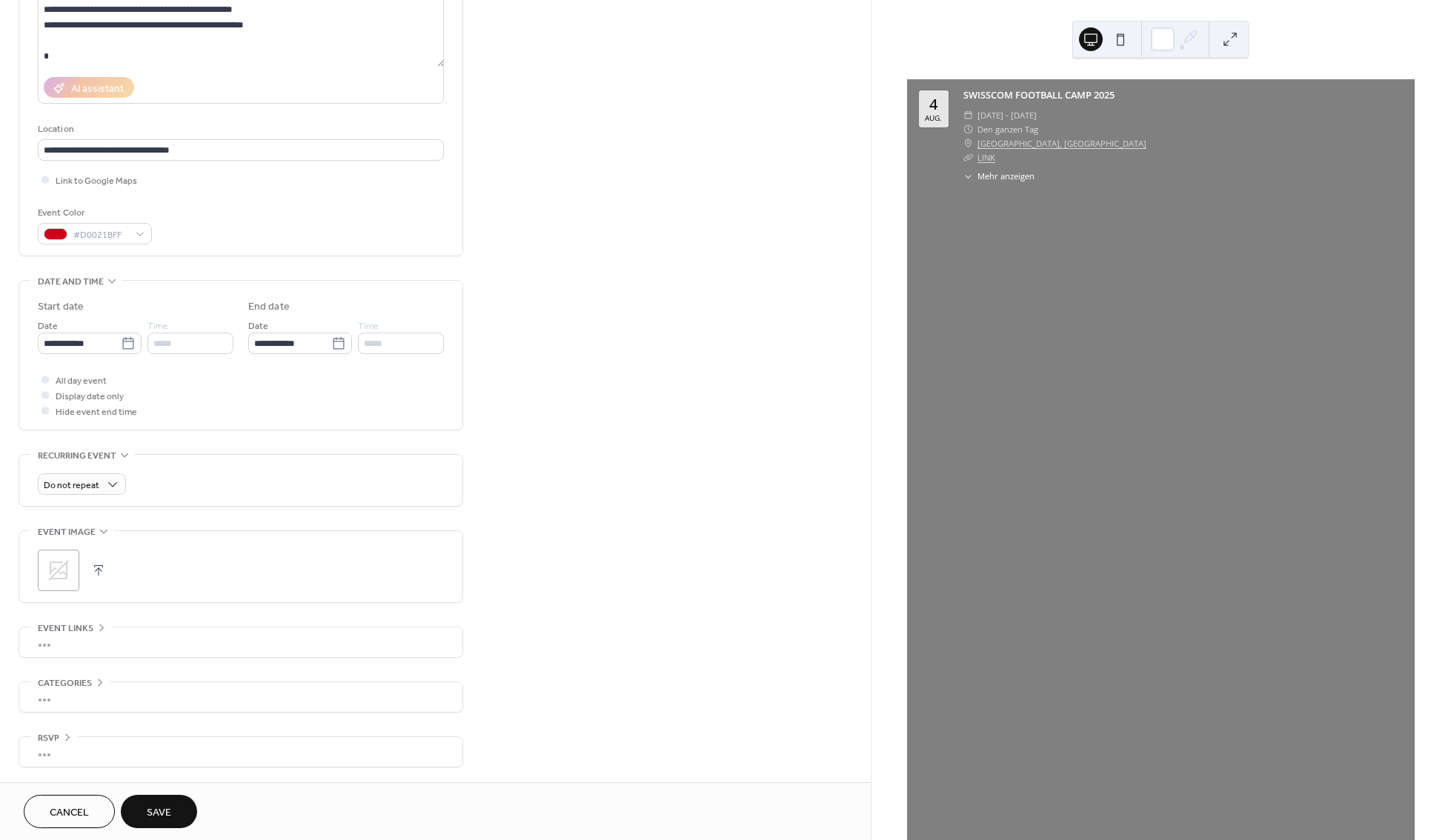 click at bounding box center [99, 570] 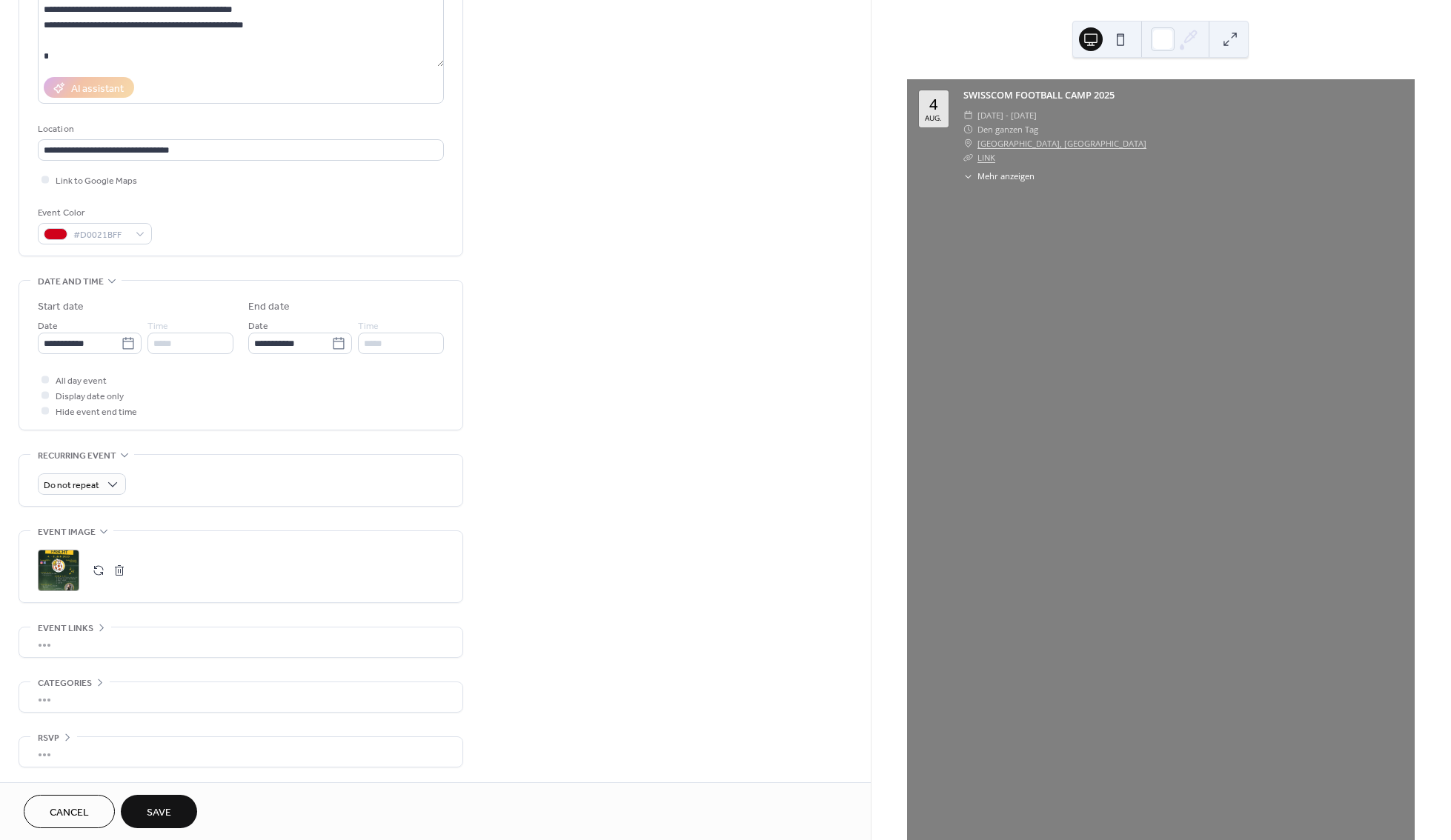click on "•••" at bounding box center (241, 642) 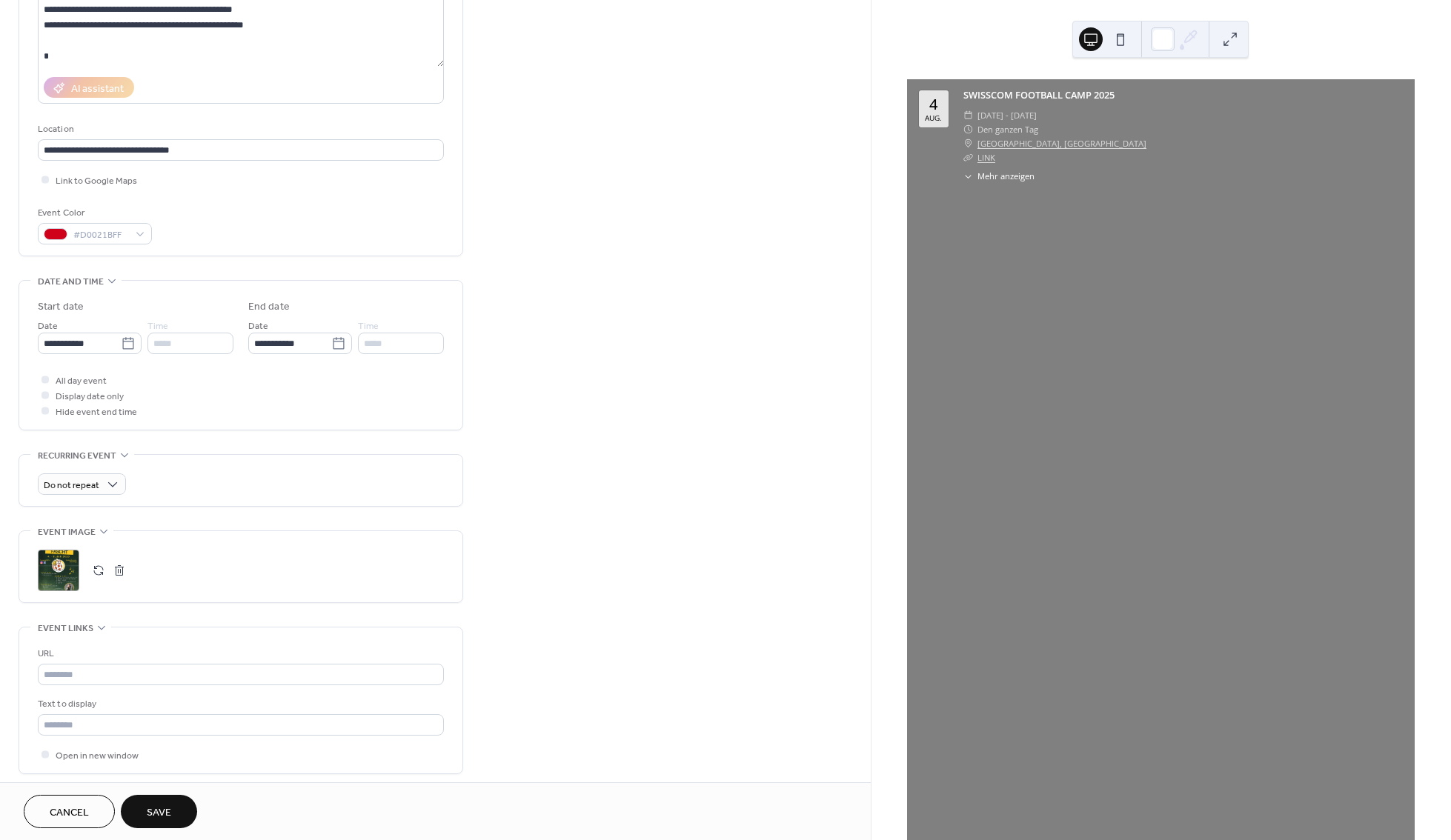 scroll, scrollTop: 201, scrollLeft: 0, axis: vertical 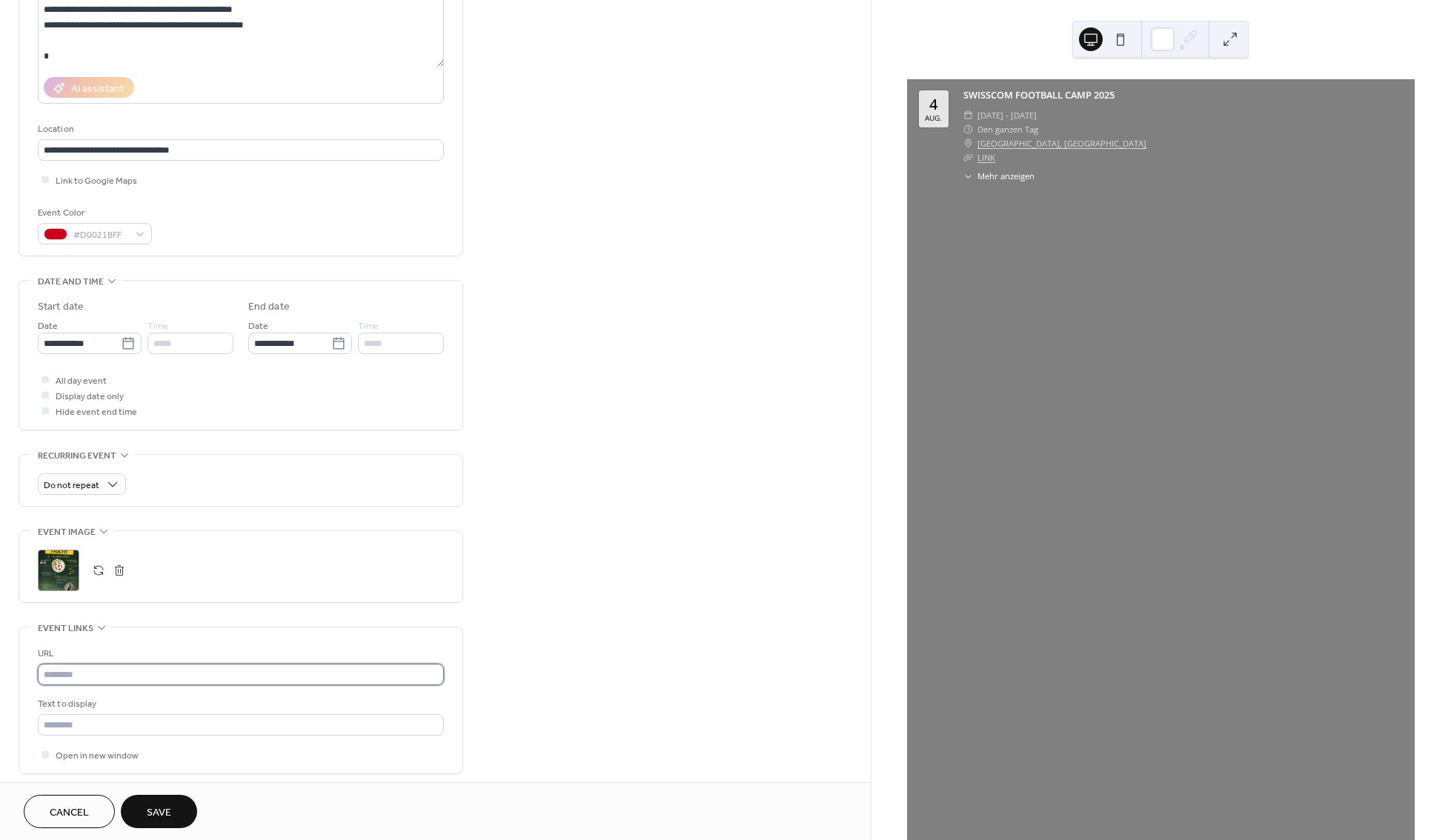 click at bounding box center [241, 674] 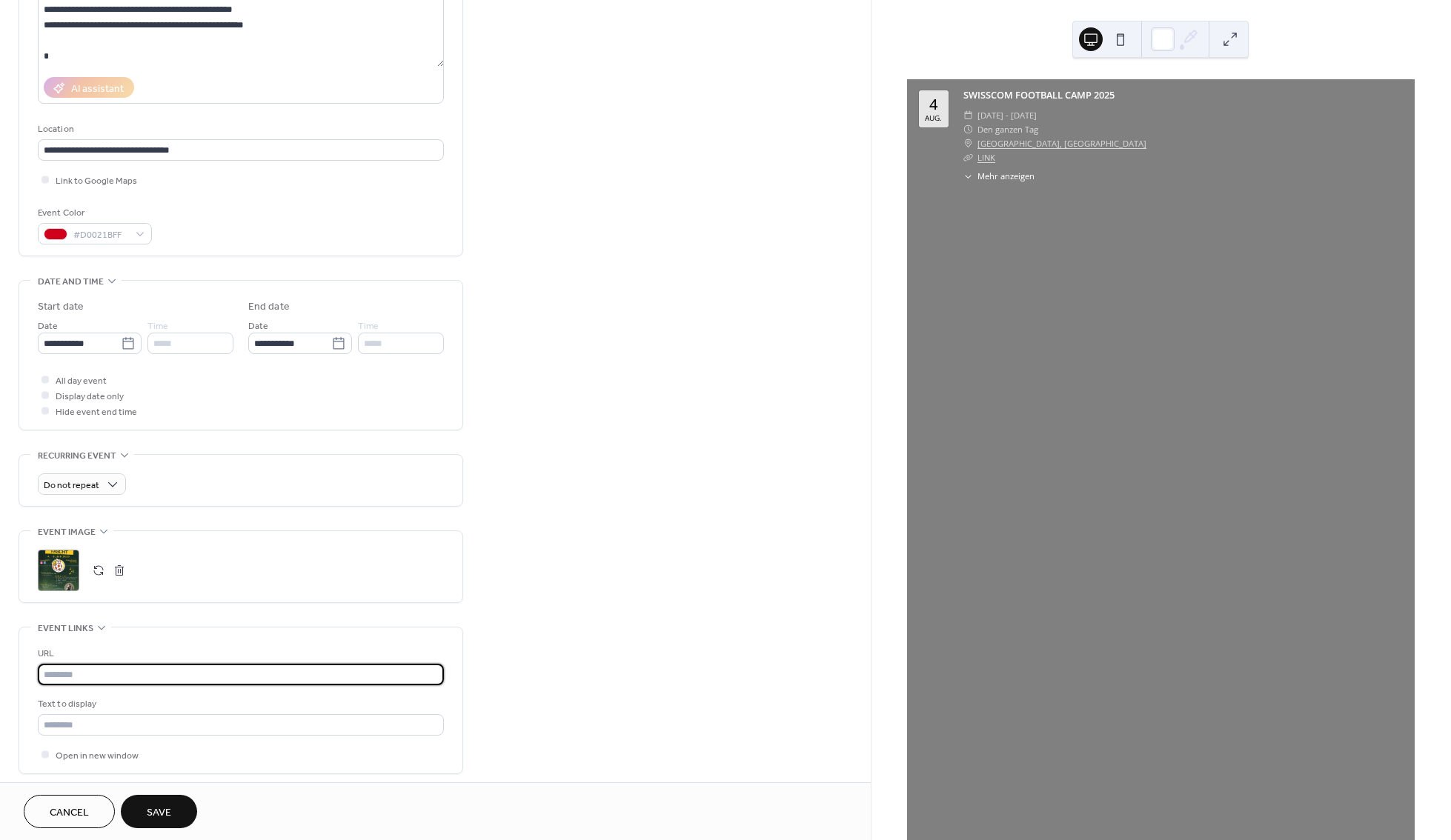 paste on "**********" 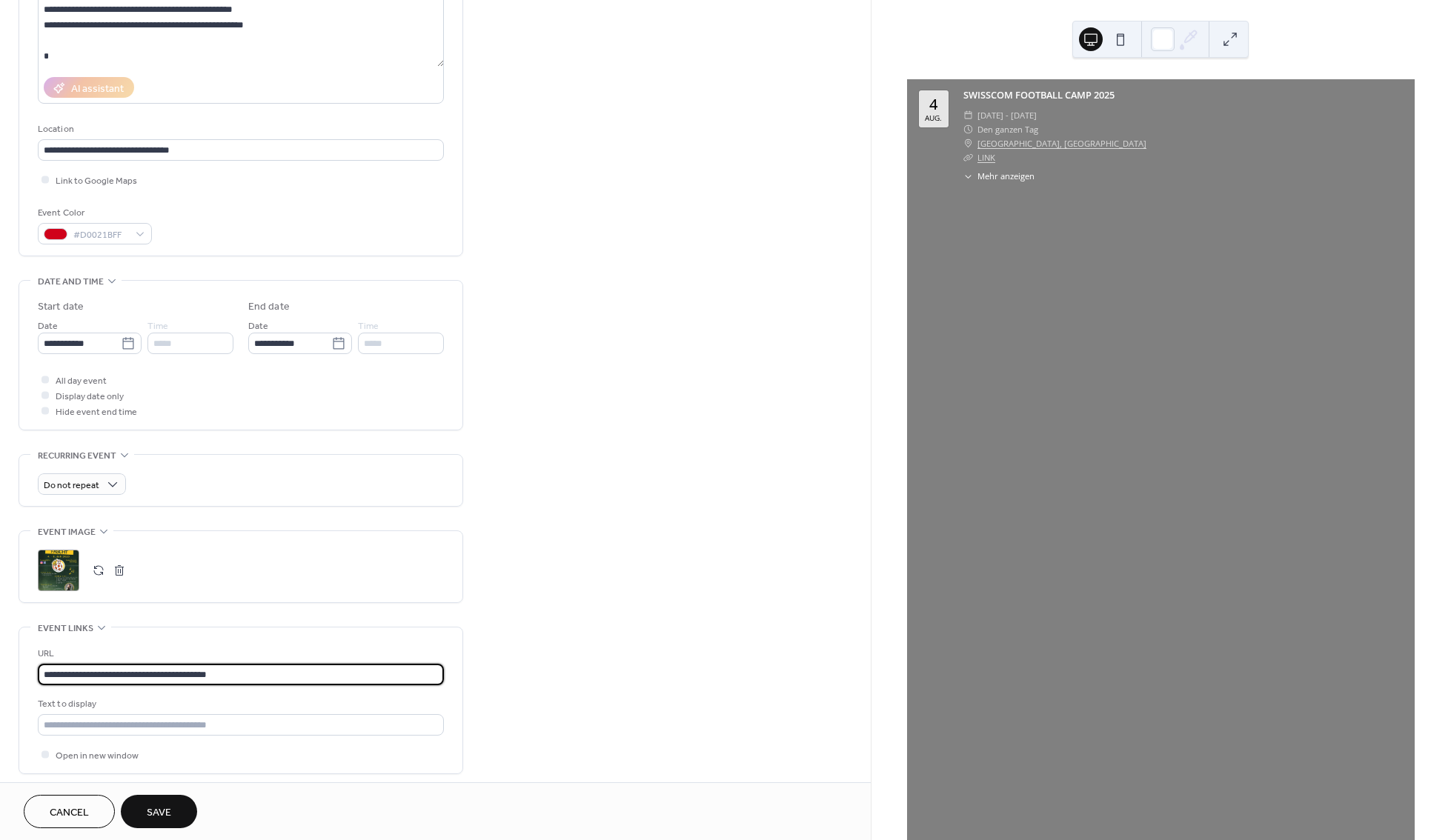 type on "**********" 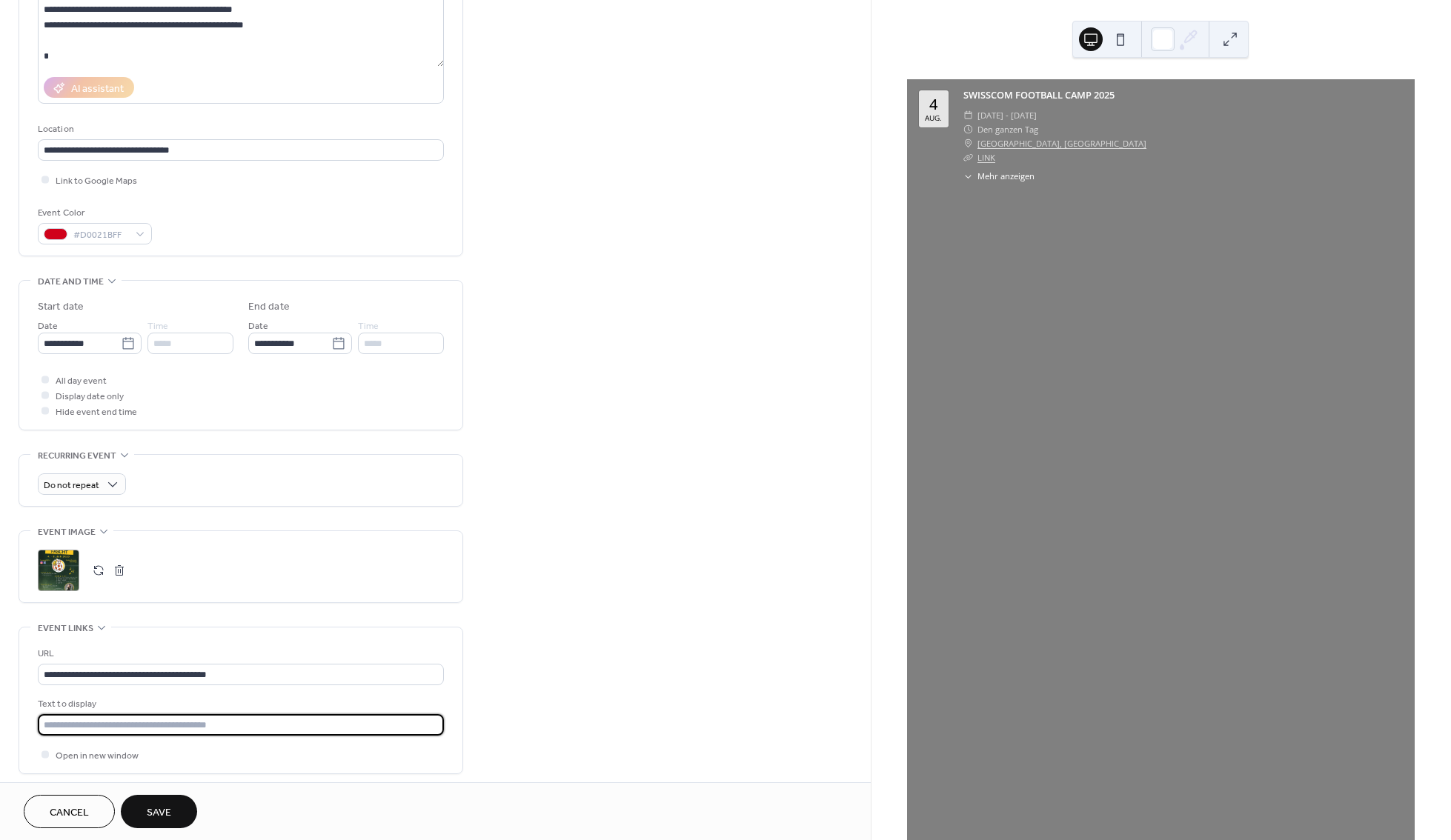 drag, startPoint x: 245, startPoint y: 724, endPoint x: 16, endPoint y: 726, distance: 229.00873 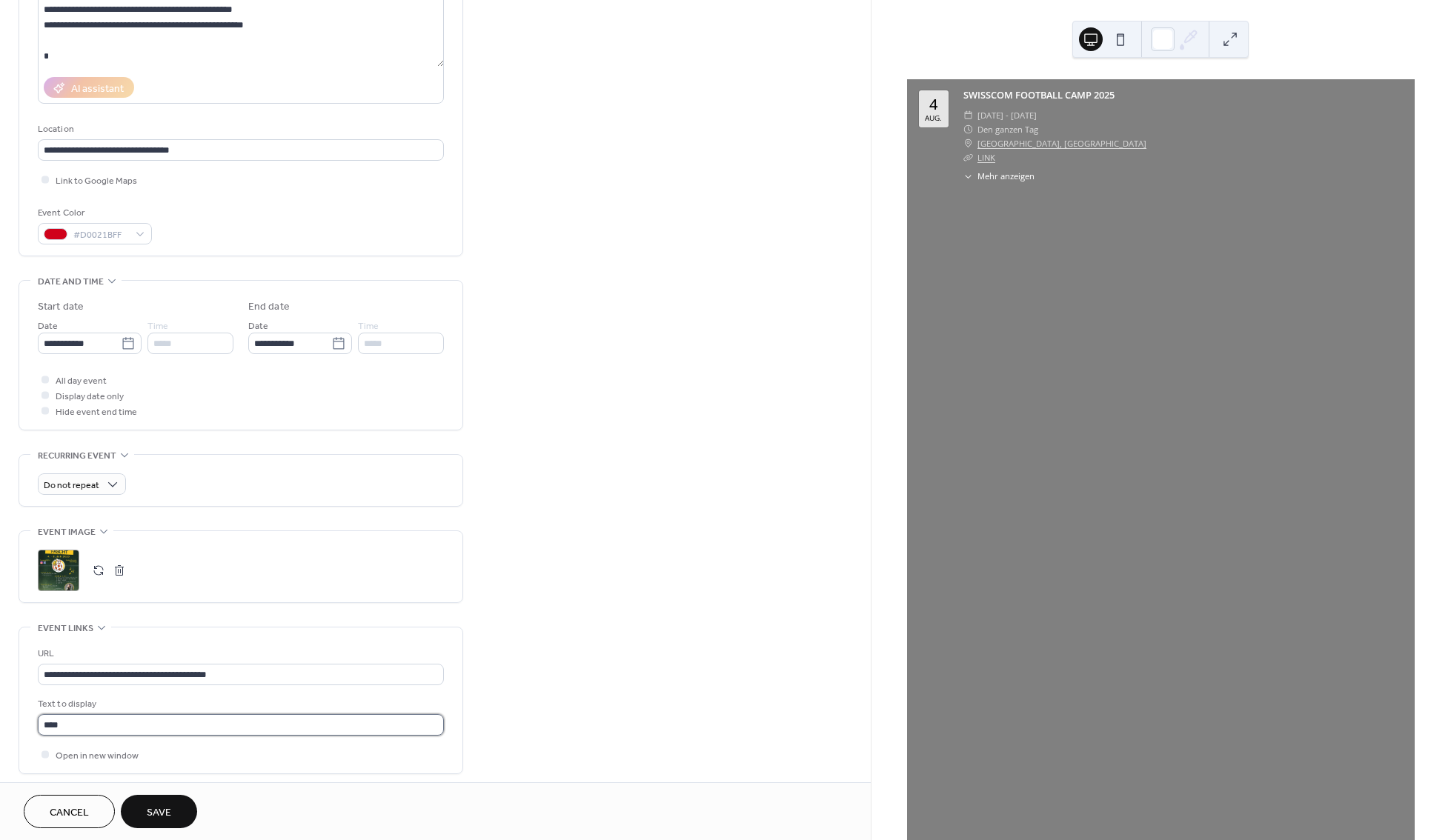click on "****" at bounding box center (241, 724) 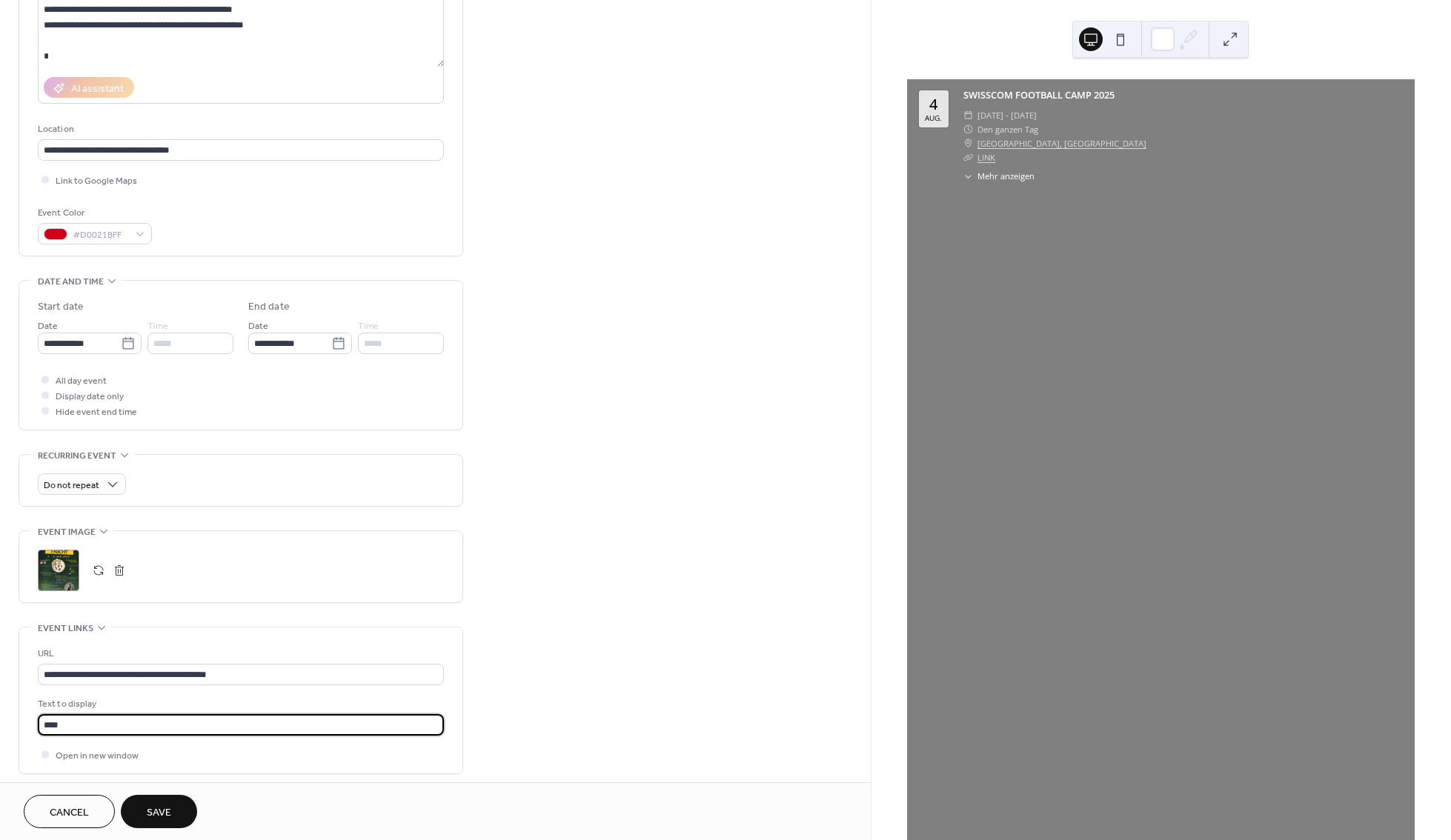 click on "****" at bounding box center [241, 724] 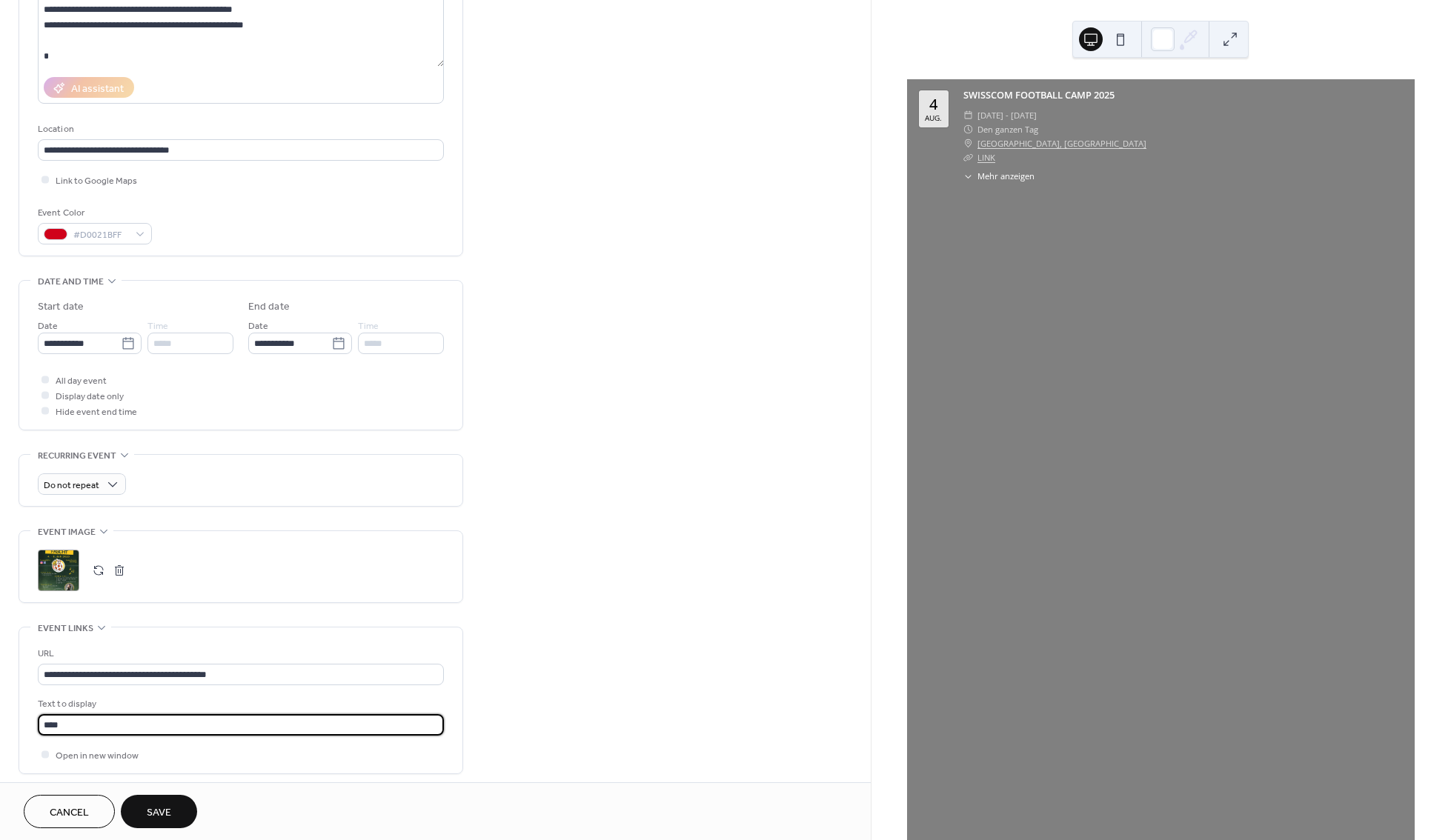 type on "****" 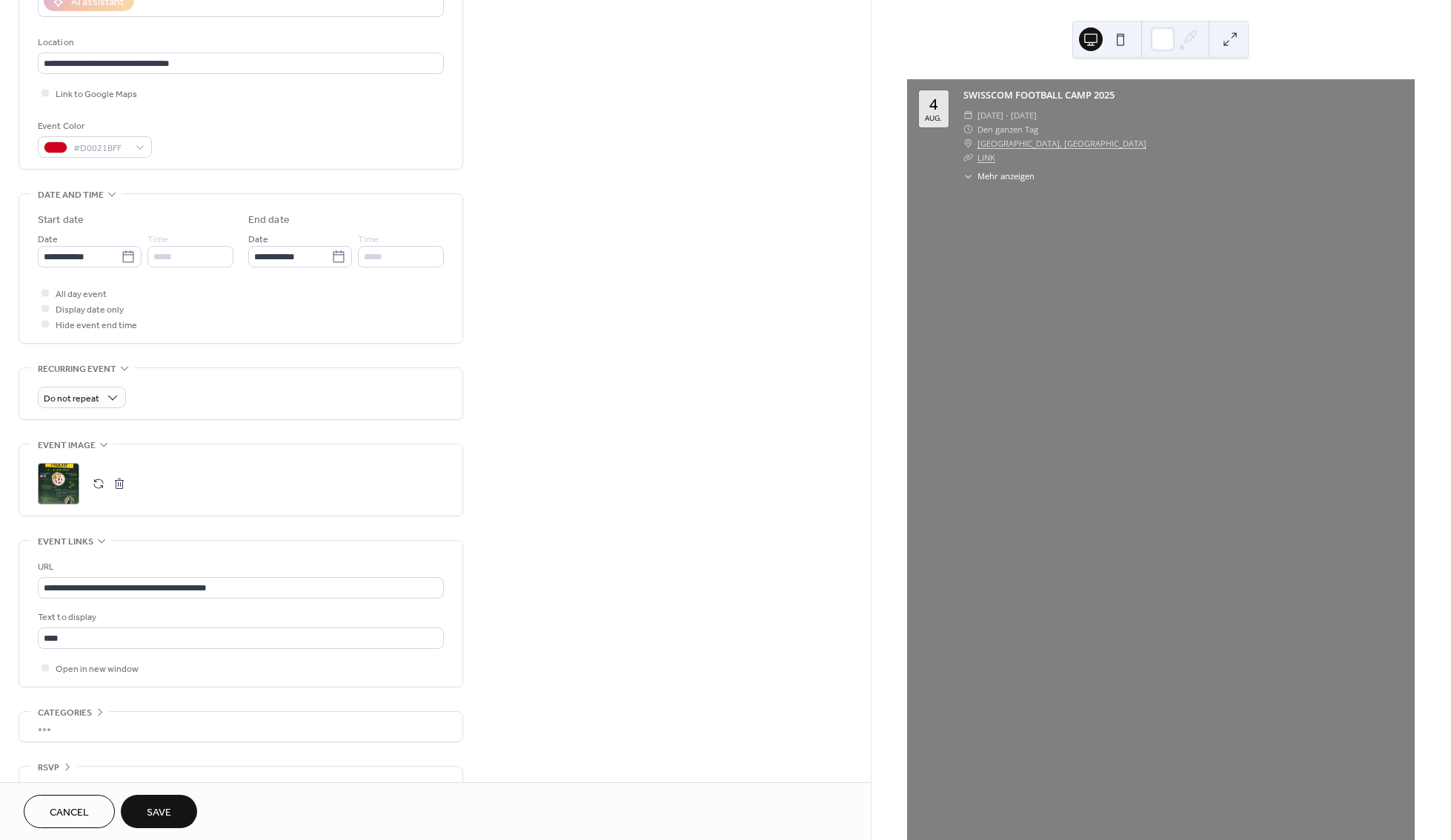 scroll, scrollTop: 318, scrollLeft: 0, axis: vertical 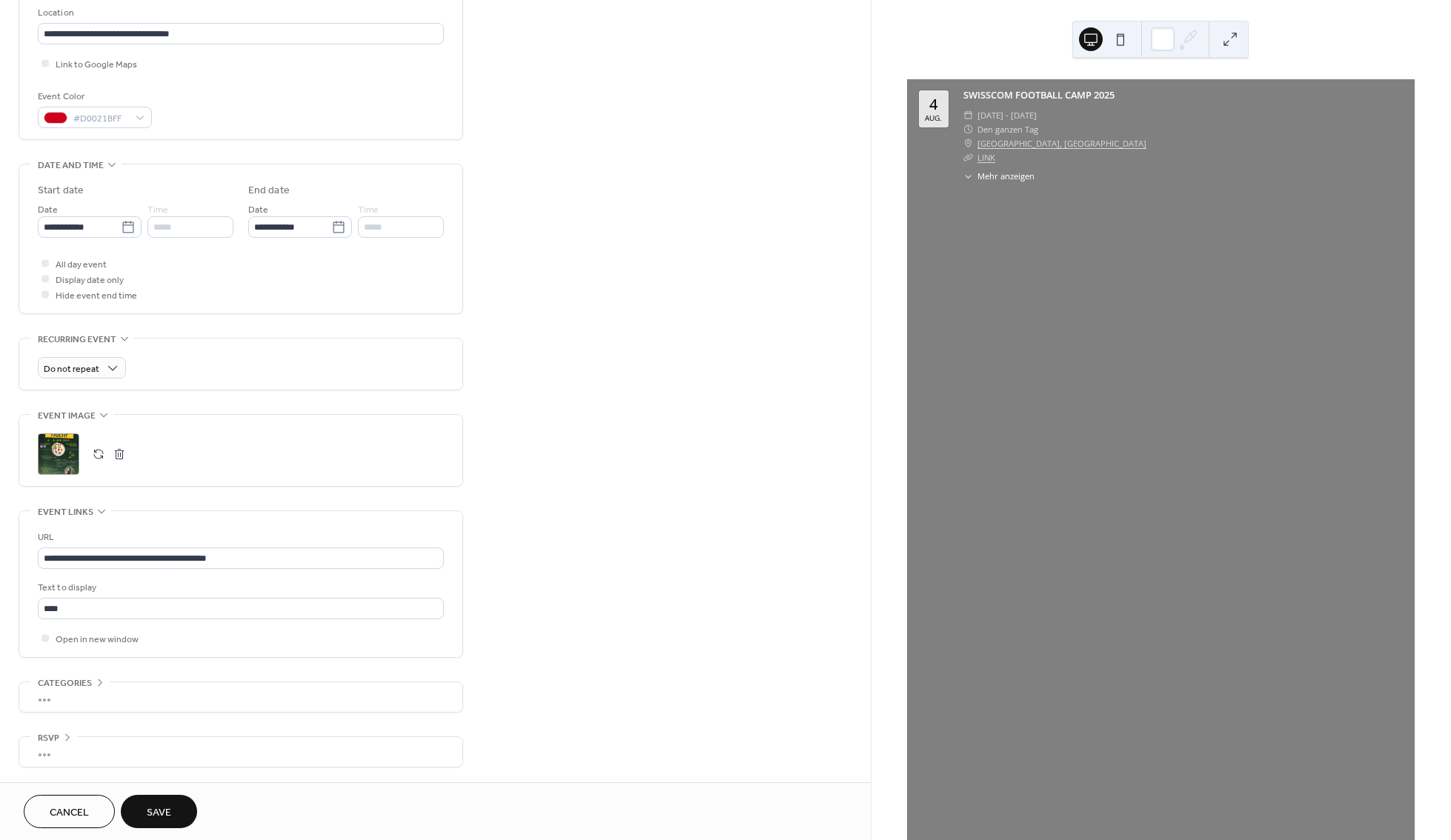 click on "Save" at bounding box center [159, 813] 